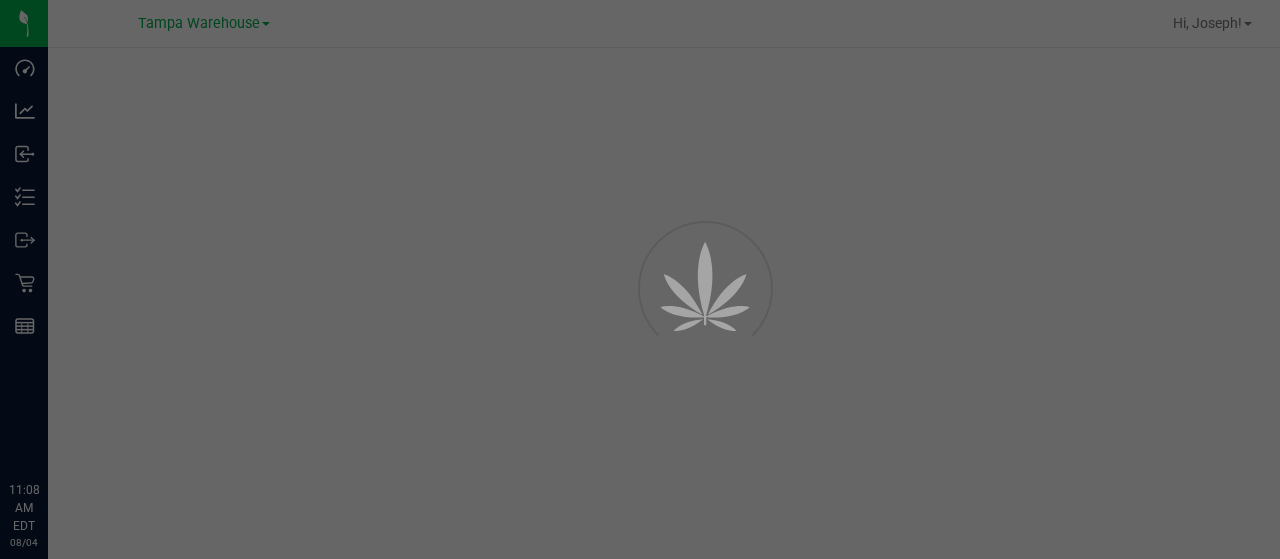 scroll, scrollTop: 0, scrollLeft: 0, axis: both 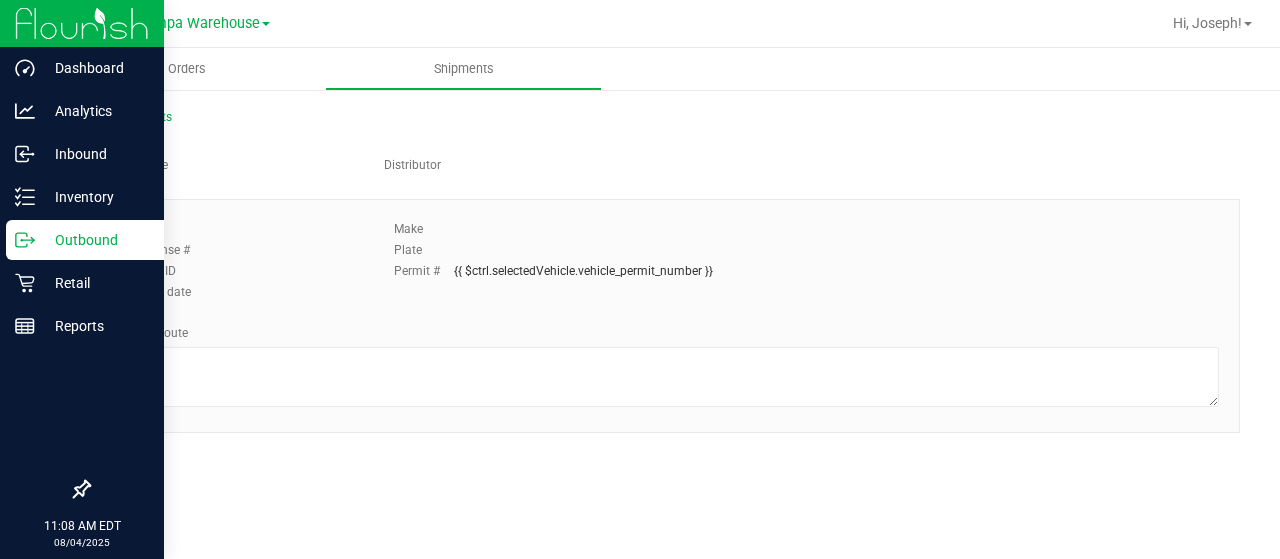 click on "Outbound" at bounding box center [95, 240] 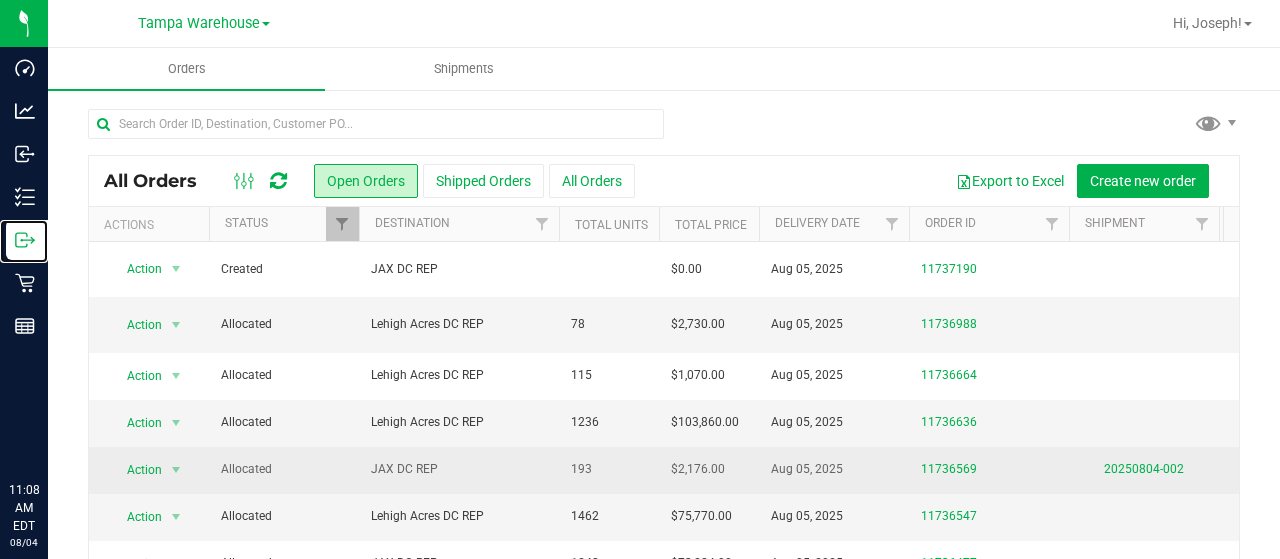 scroll, scrollTop: 0, scrollLeft: 149, axis: horizontal 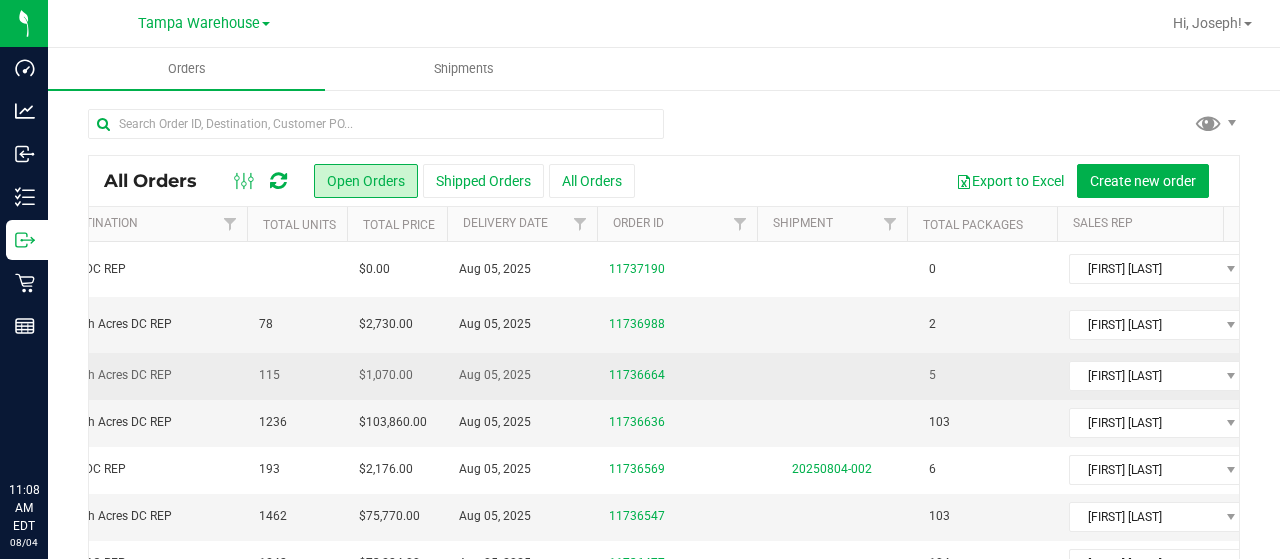 click on "Lehigh Acres DC REP" at bounding box center (147, 375) 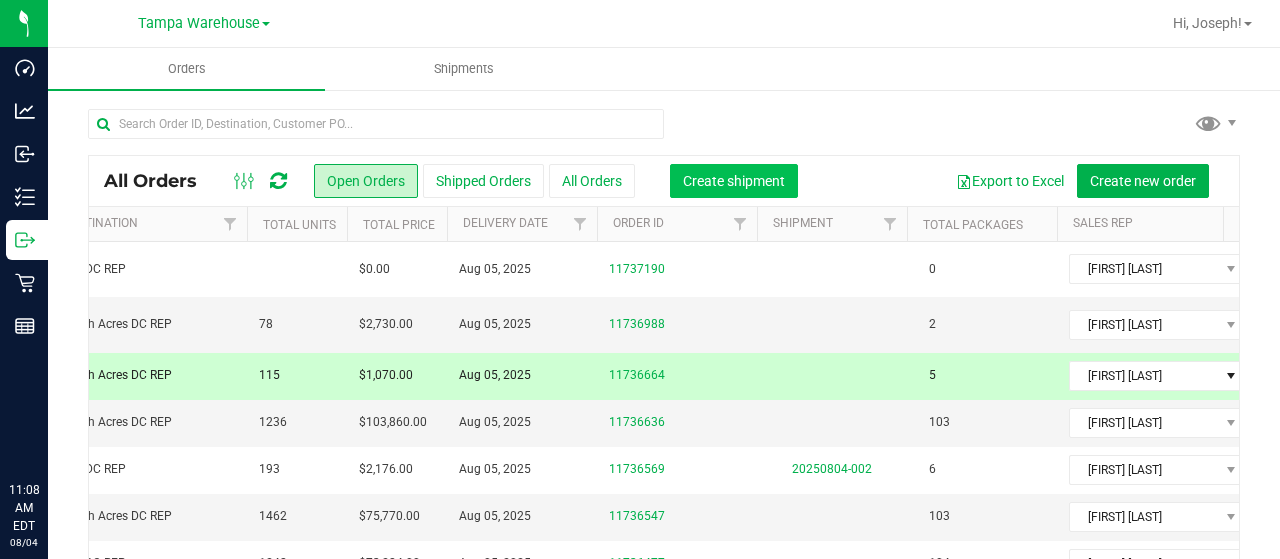 click on "Create shipment" at bounding box center (734, 181) 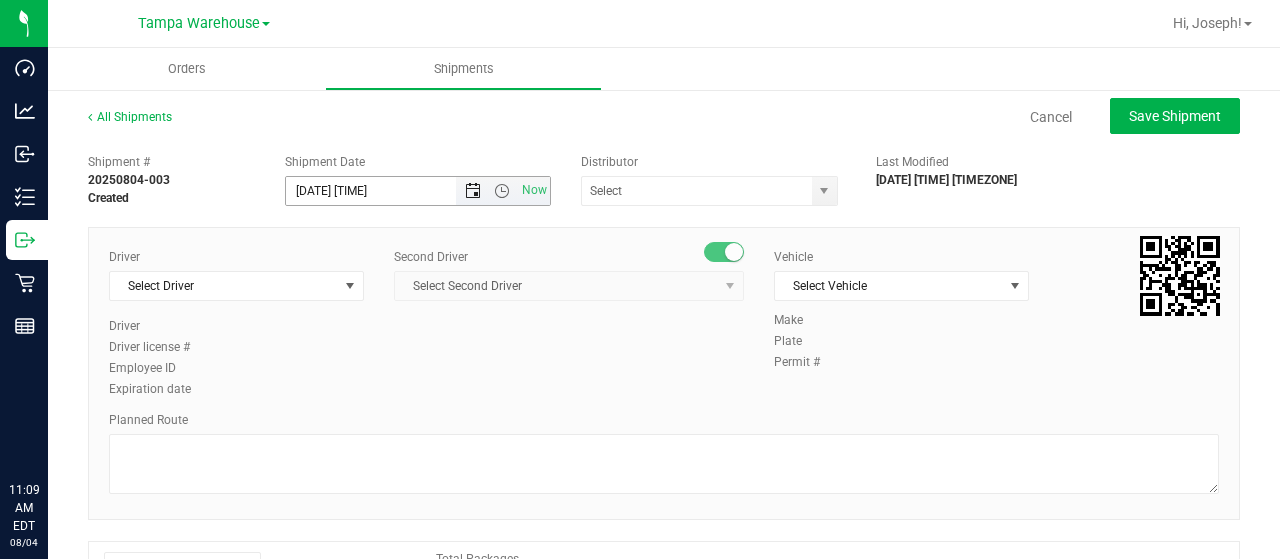 click at bounding box center (473, 191) 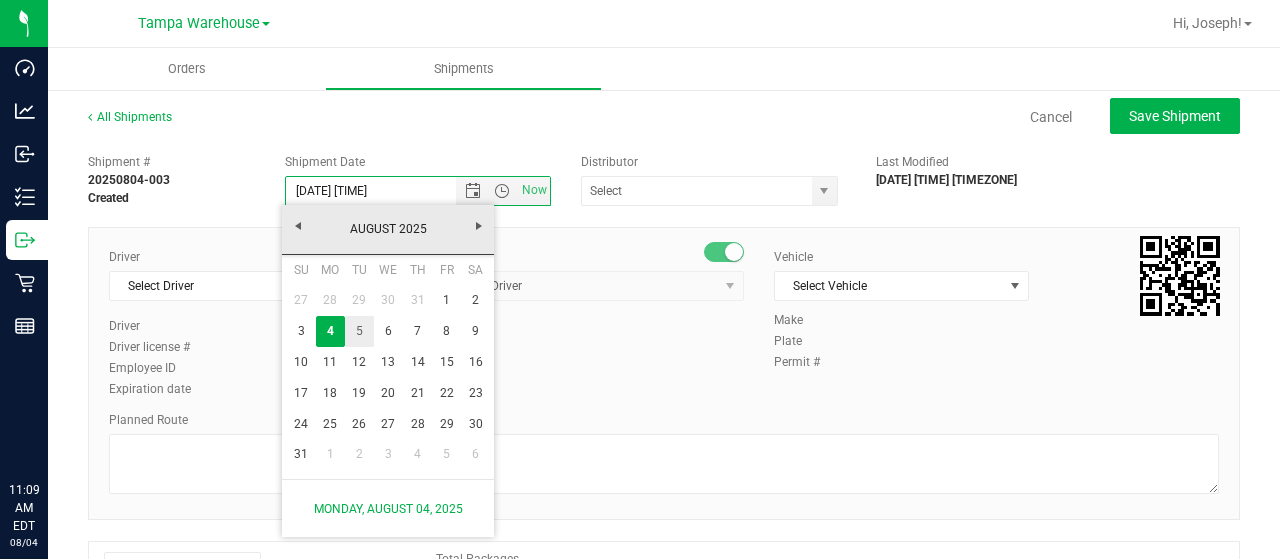 click on "5" at bounding box center [359, 331] 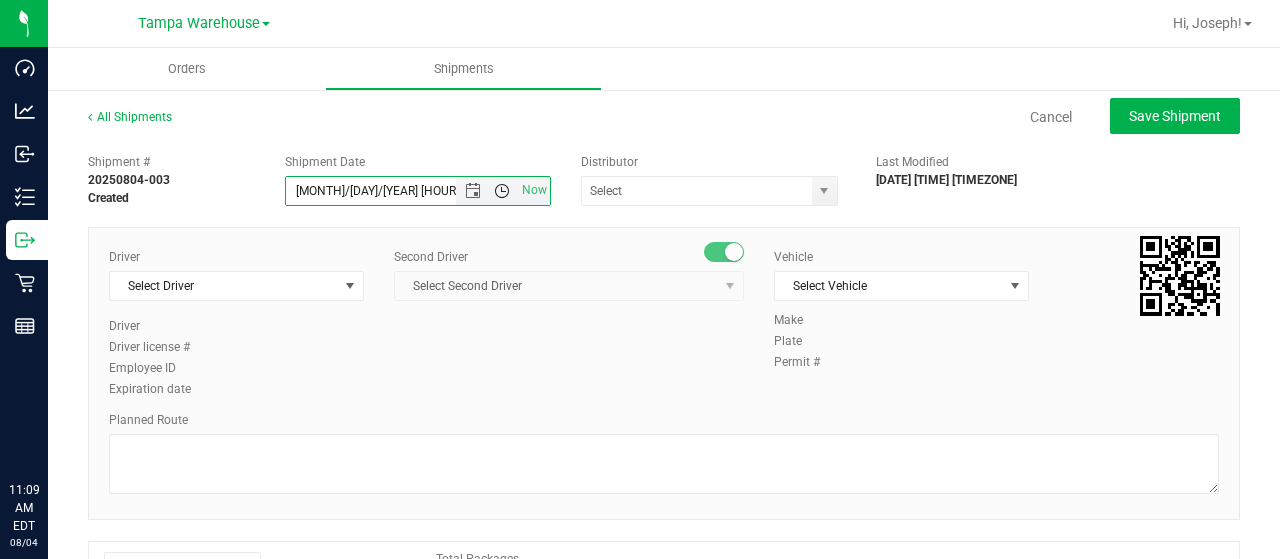 click at bounding box center (502, 191) 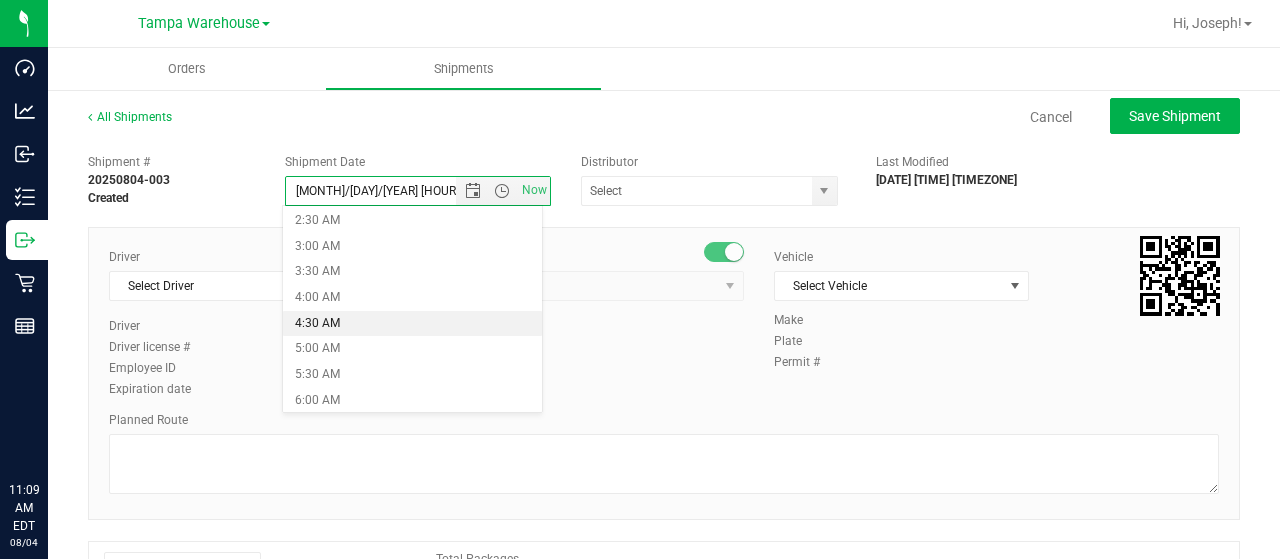 scroll, scrollTop: 200, scrollLeft: 0, axis: vertical 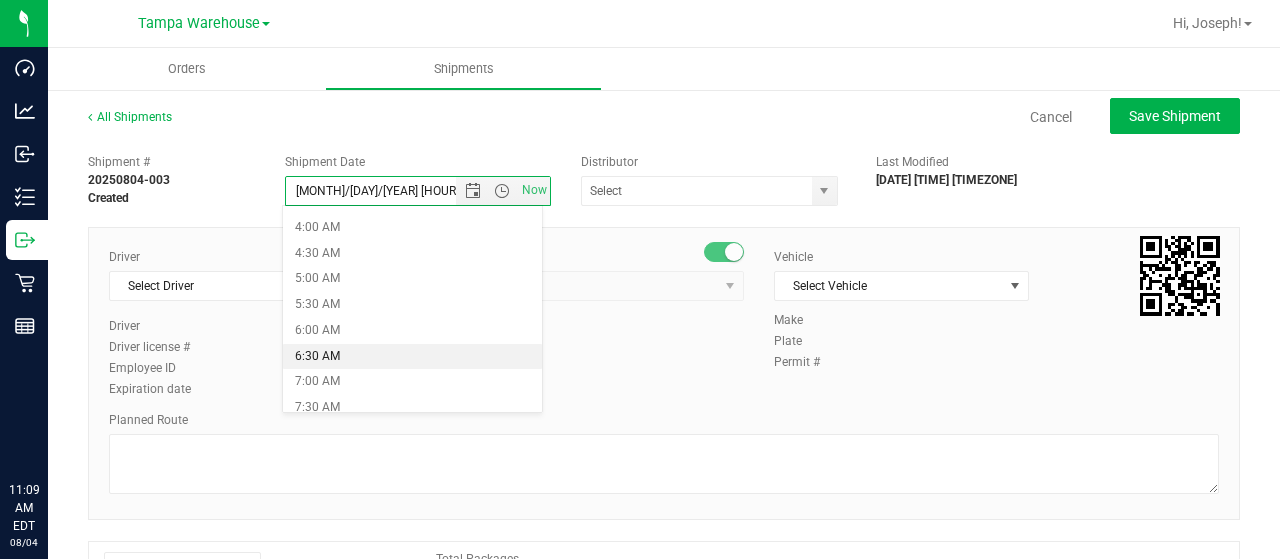 click on "6:30 AM" at bounding box center (412, 357) 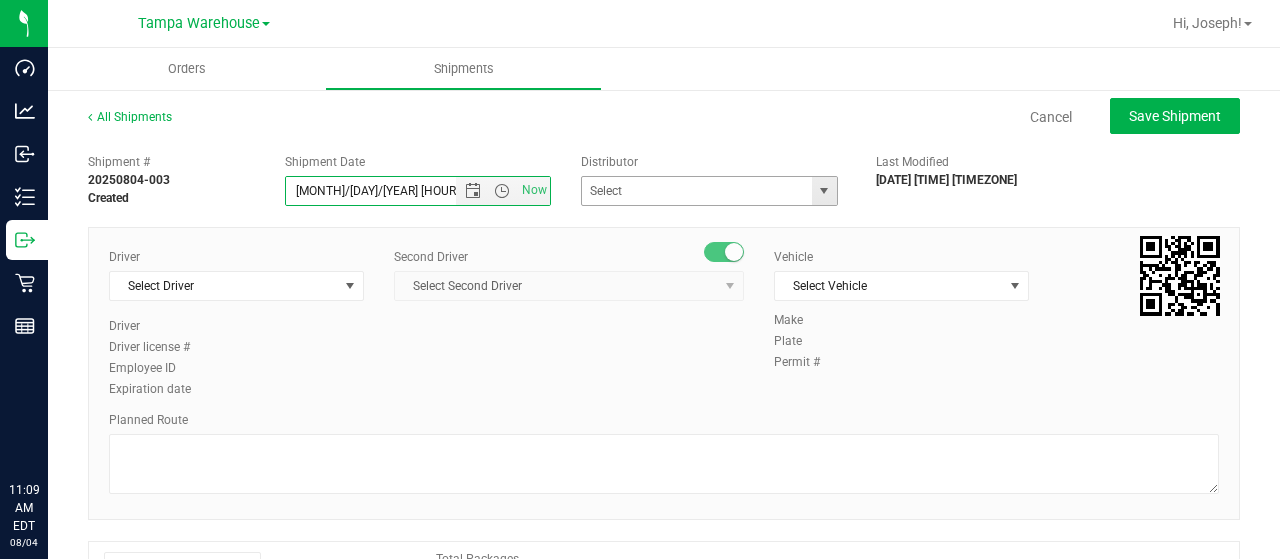 click at bounding box center [824, 191] 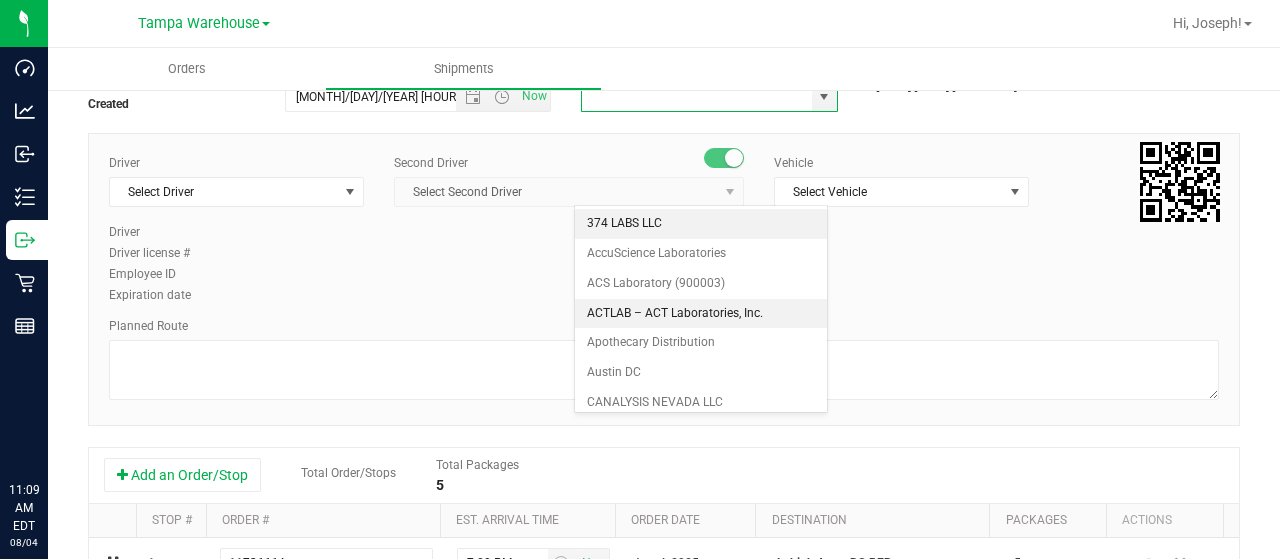 scroll, scrollTop: 300, scrollLeft: 0, axis: vertical 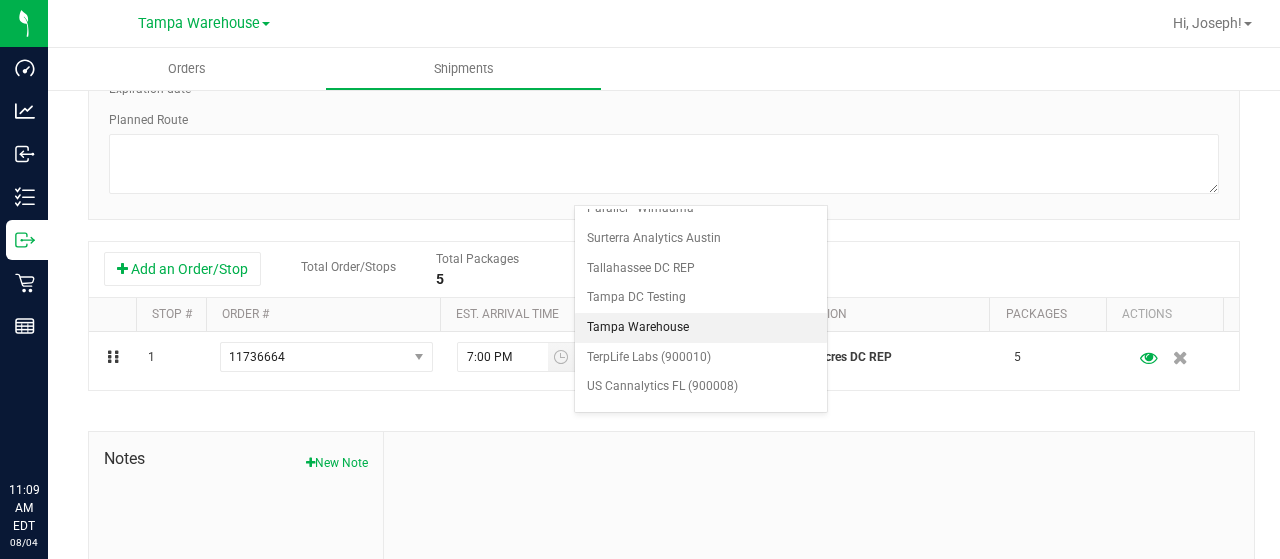 click on "Tampa Warehouse" at bounding box center (701, 328) 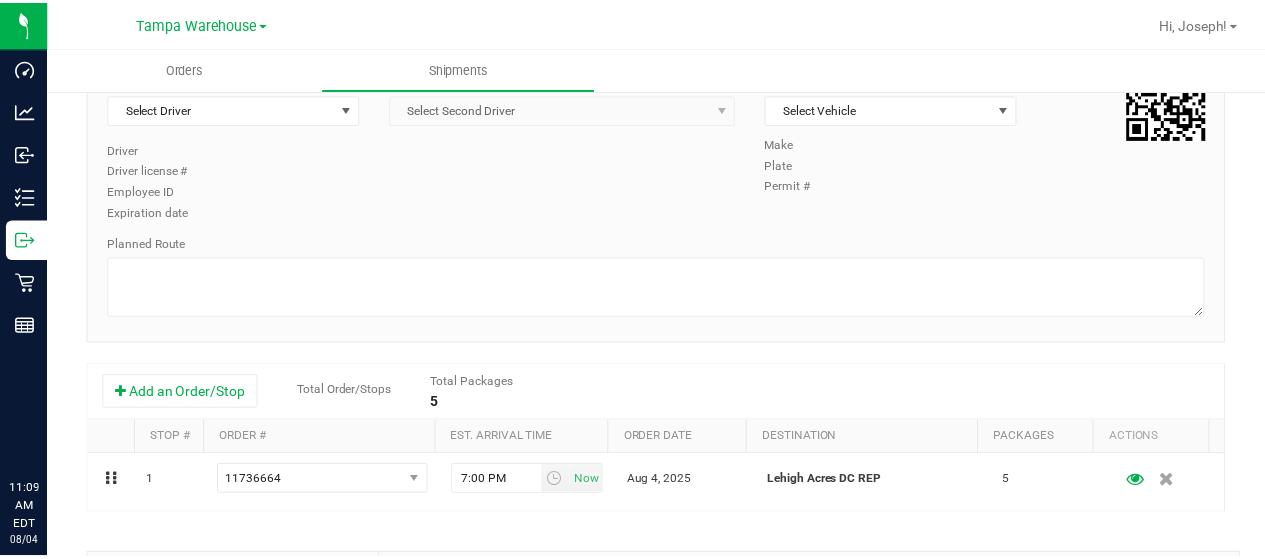scroll, scrollTop: 0, scrollLeft: 0, axis: both 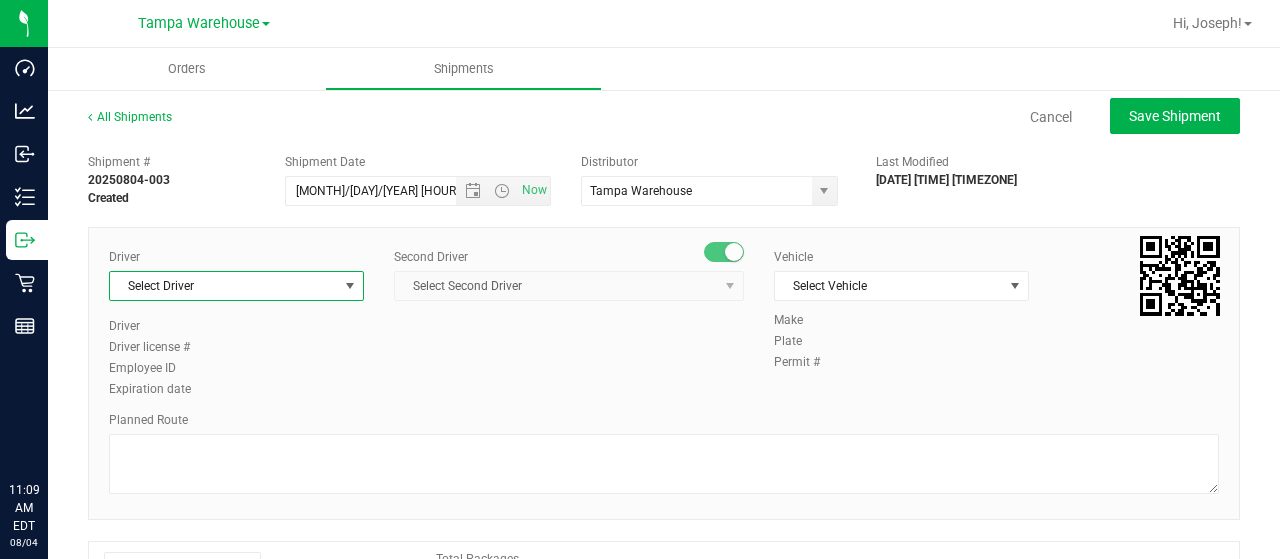 click on "Select Driver" at bounding box center [224, 286] 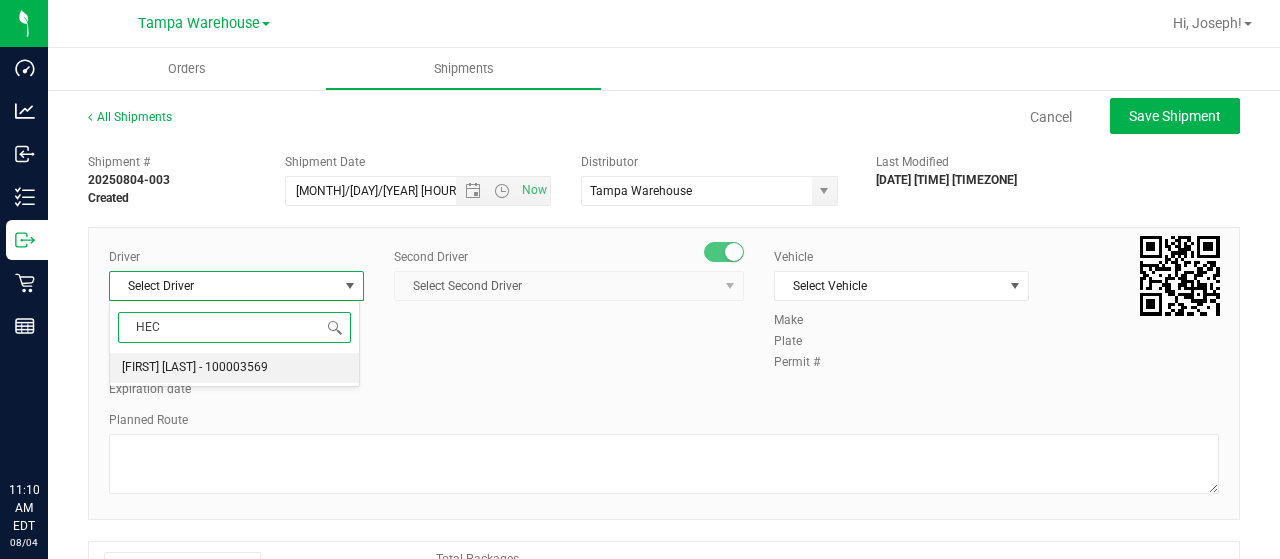 click on "[FIRST] [LAST] - 100003569" at bounding box center [195, 368] 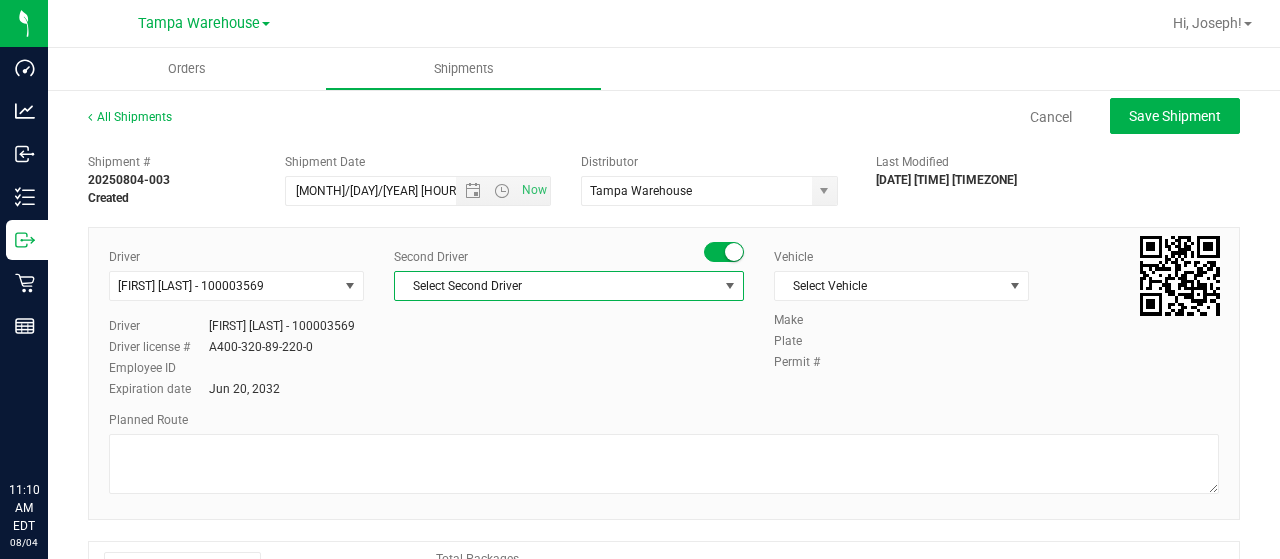 click on "Select Second Driver" at bounding box center (556, 286) 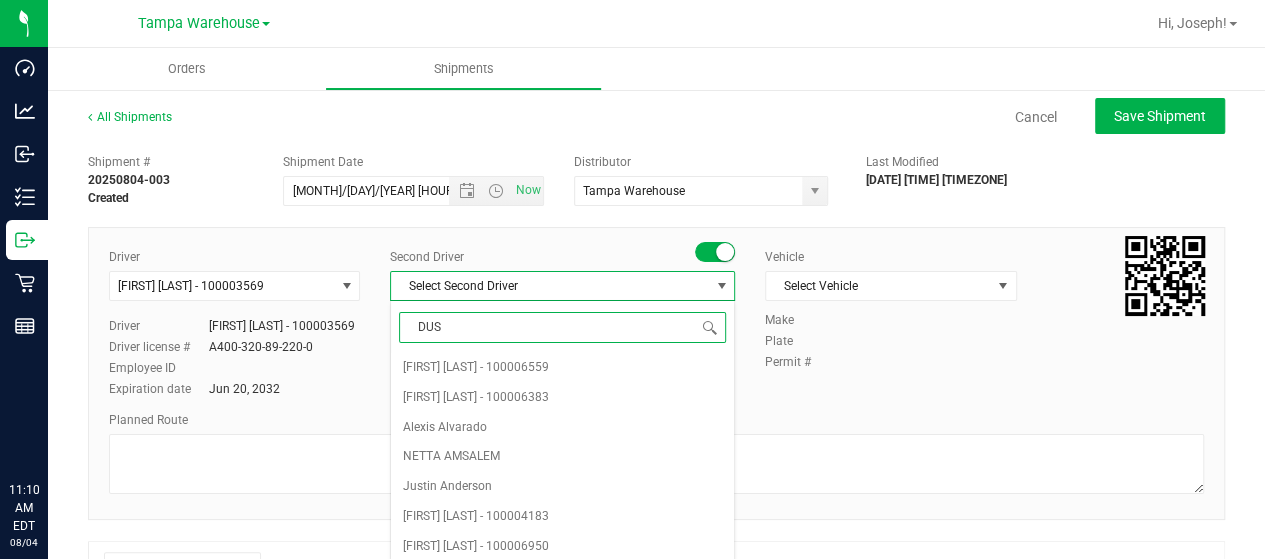 type on "DUST" 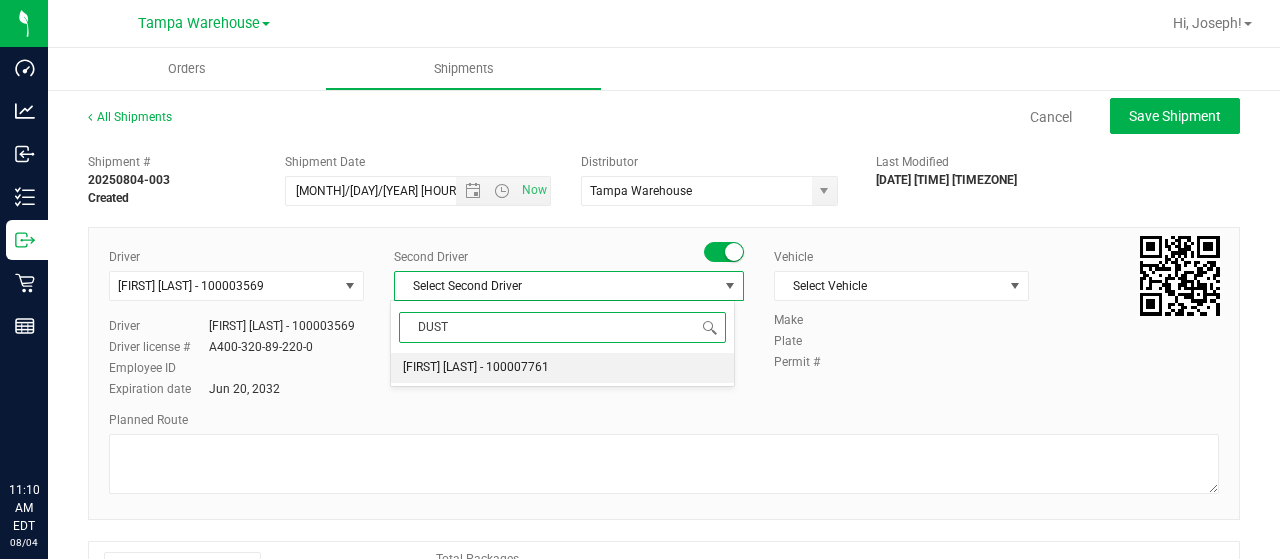 click on "[FIRST] [LAST] - 100007761" at bounding box center (476, 368) 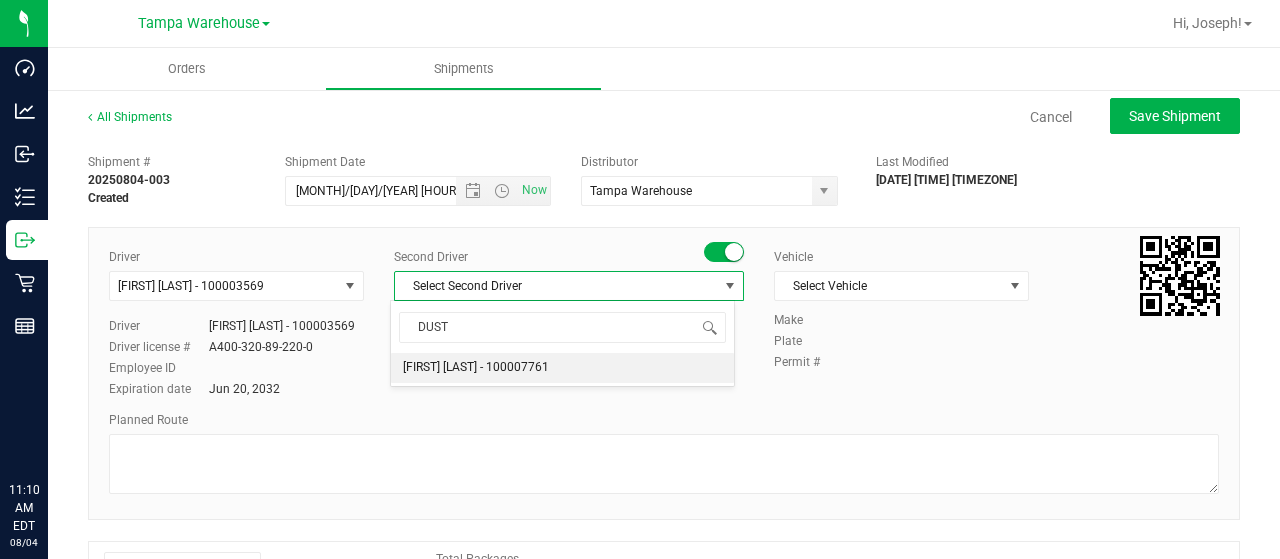 type 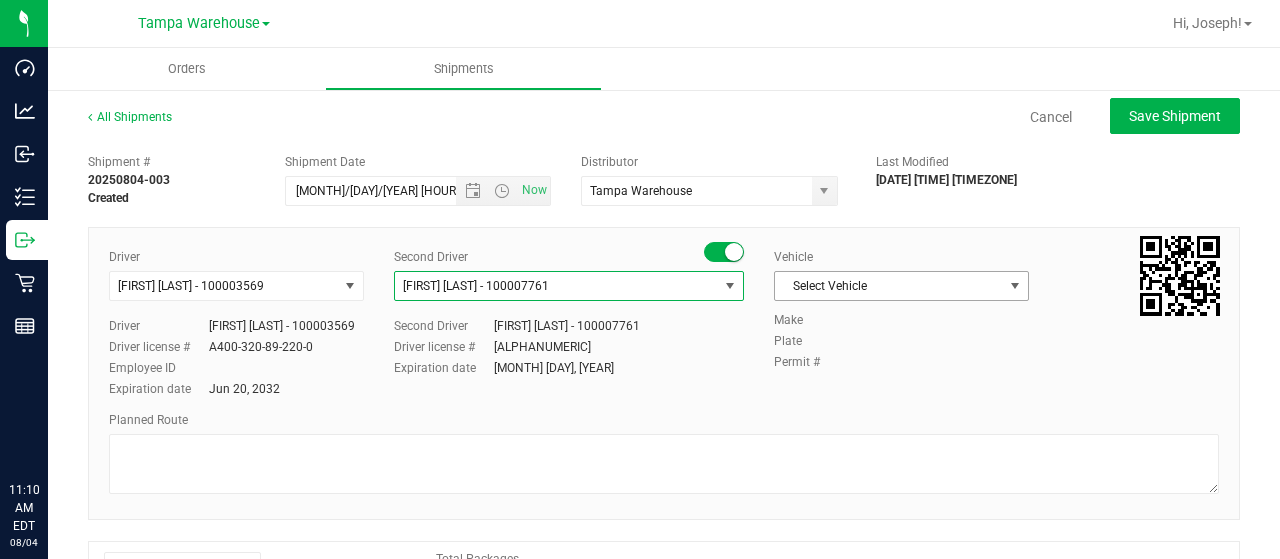 click on "Select Vehicle" at bounding box center (889, 286) 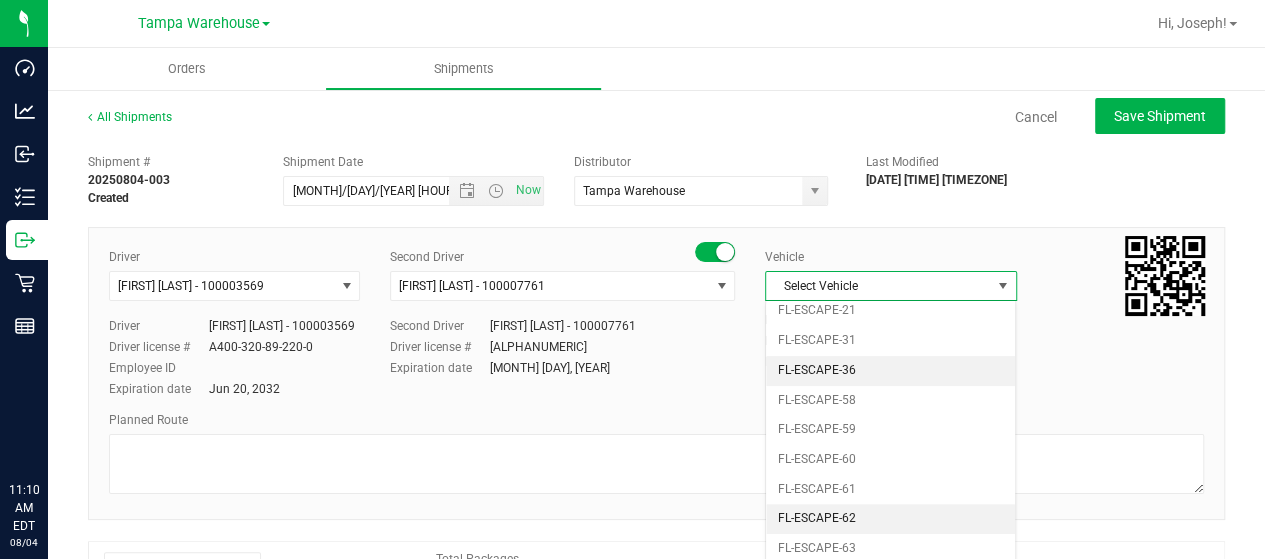 scroll, scrollTop: 440, scrollLeft: 0, axis: vertical 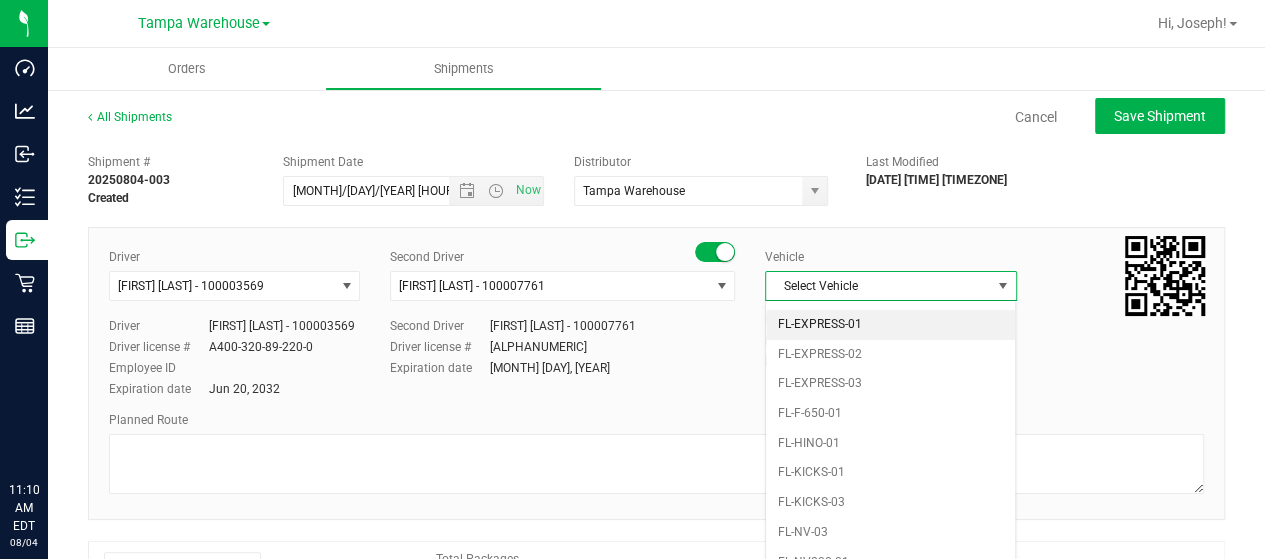 click on "FL-EXPRESS-01" at bounding box center (890, 325) 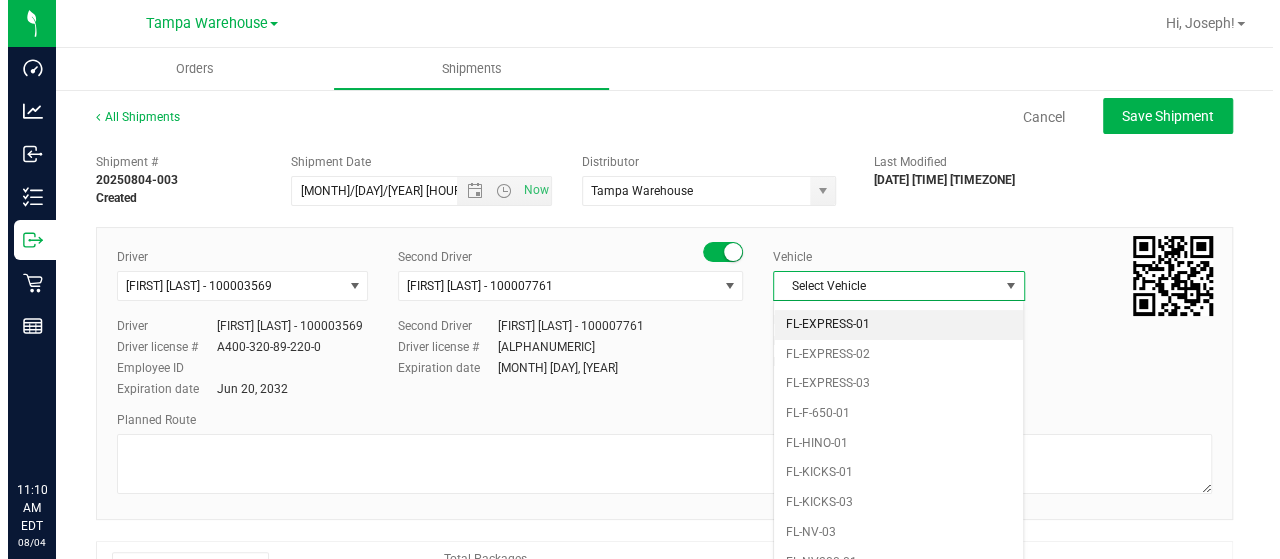 scroll, scrollTop: 0, scrollLeft: 0, axis: both 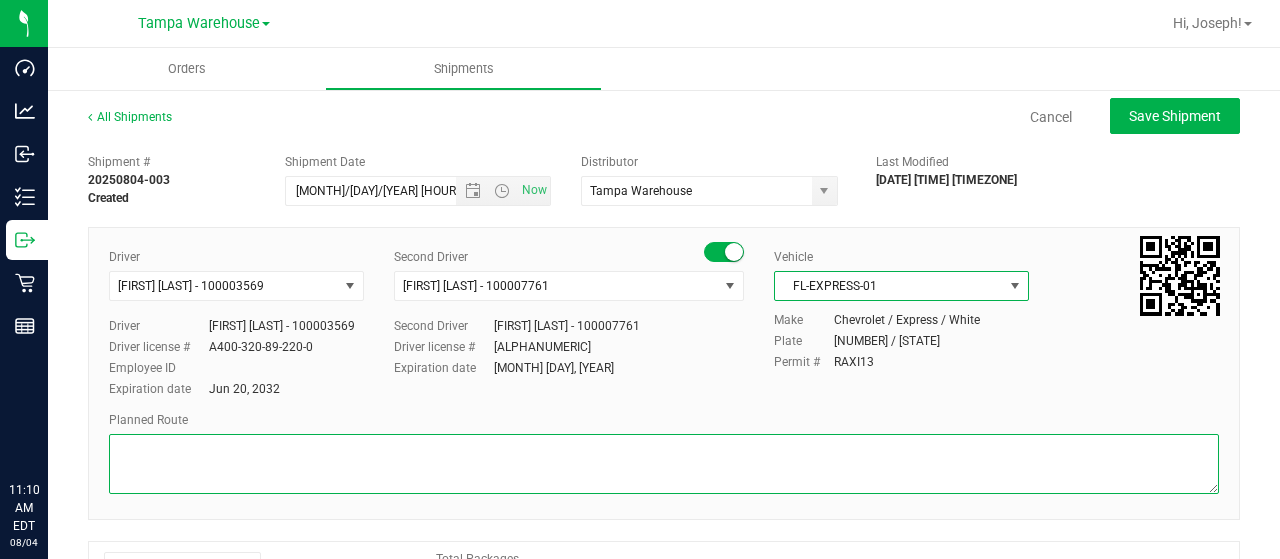 click at bounding box center [664, 464] 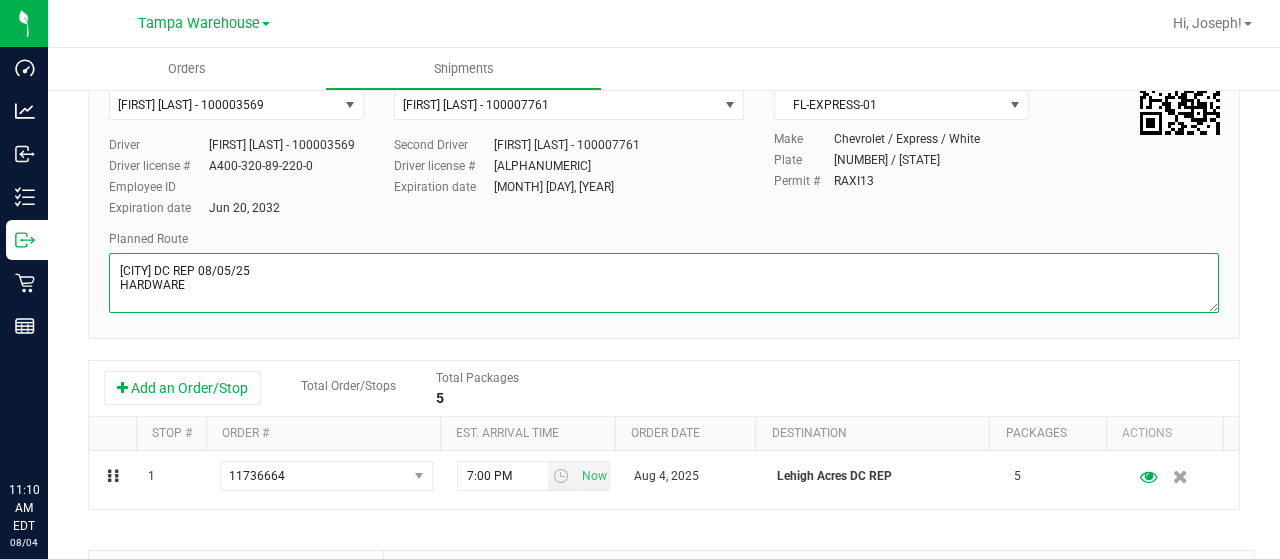 scroll, scrollTop: 200, scrollLeft: 0, axis: vertical 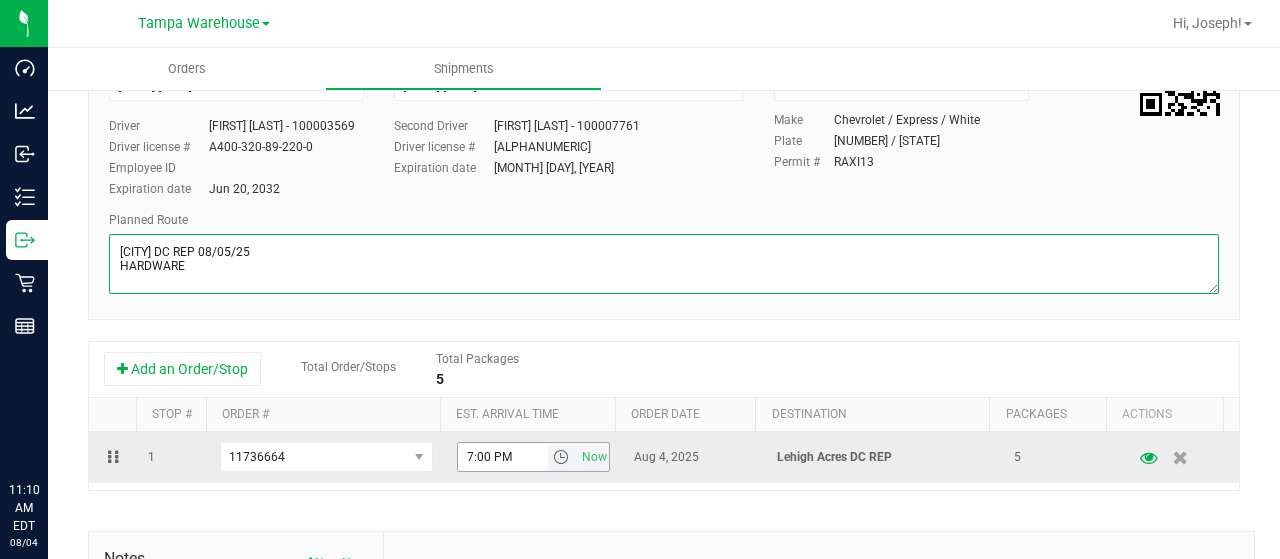 click at bounding box center (561, 457) 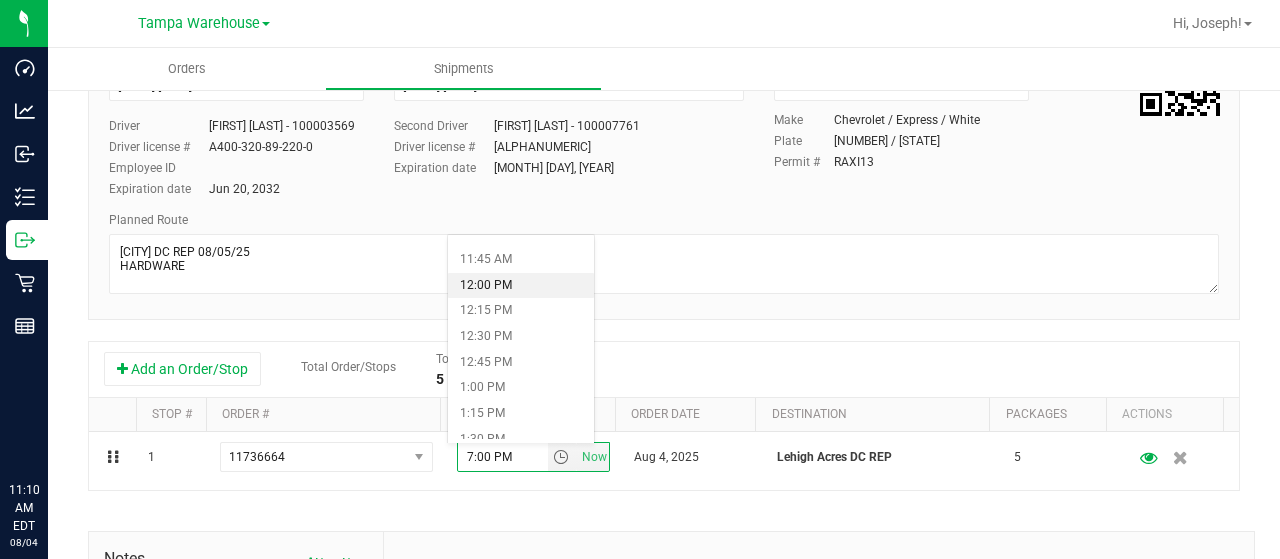scroll, scrollTop: 1100, scrollLeft: 0, axis: vertical 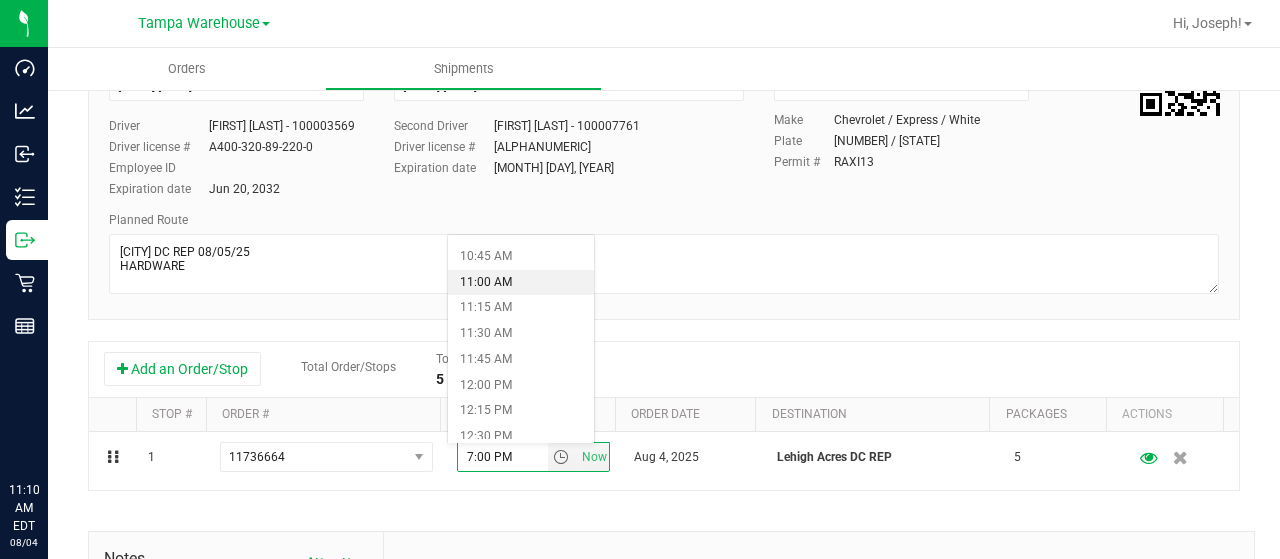 click on "11:00 AM" at bounding box center (521, 283) 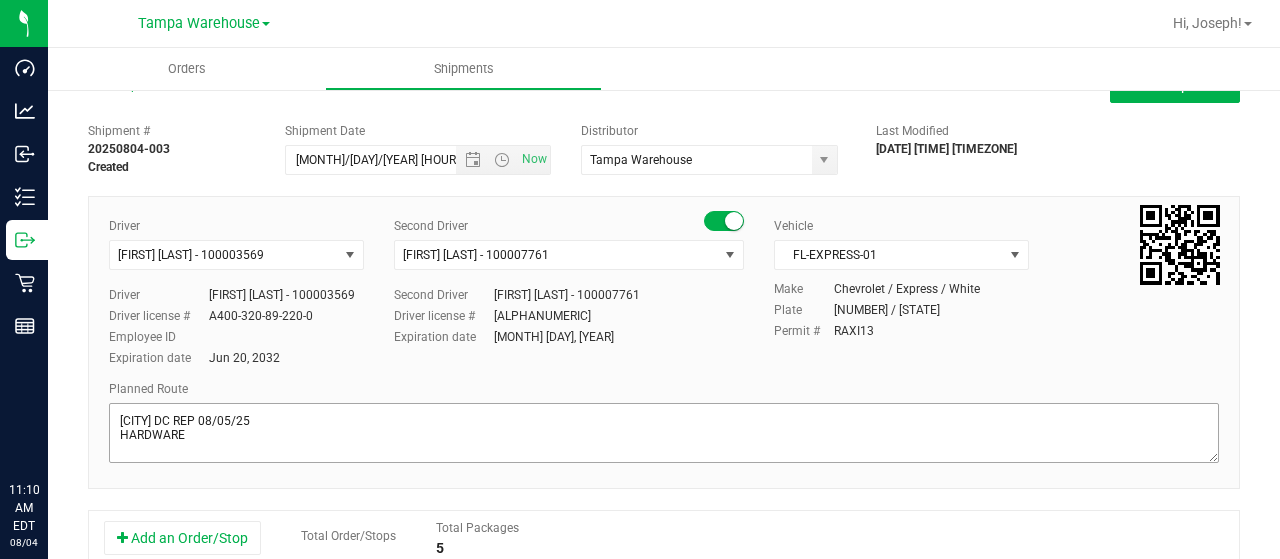 scroll, scrollTop: 0, scrollLeft: 0, axis: both 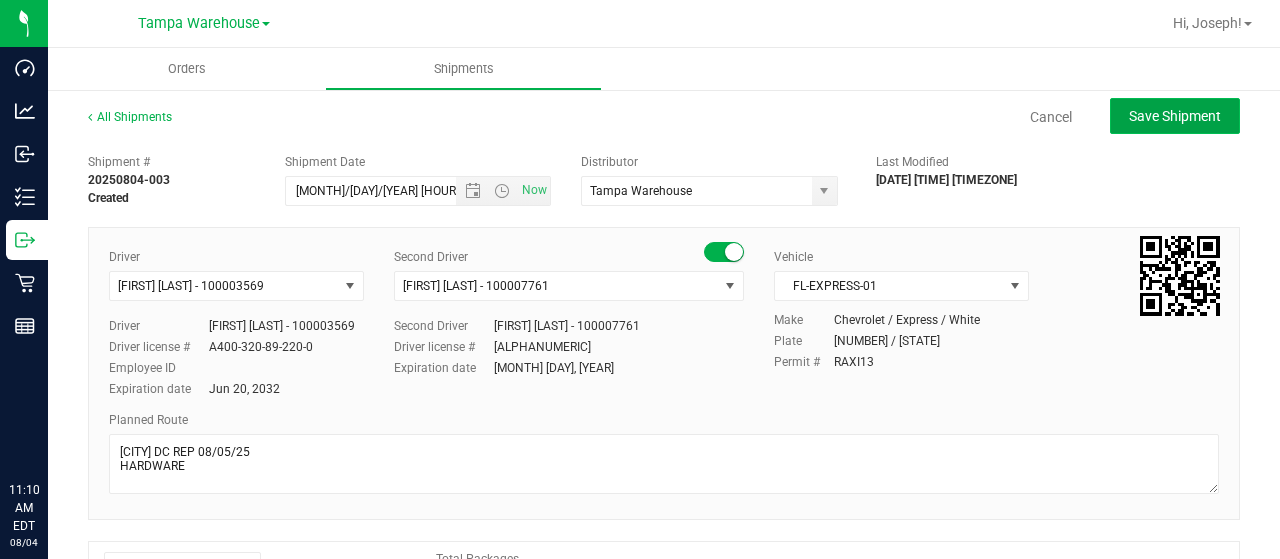 click on "Save Shipment" 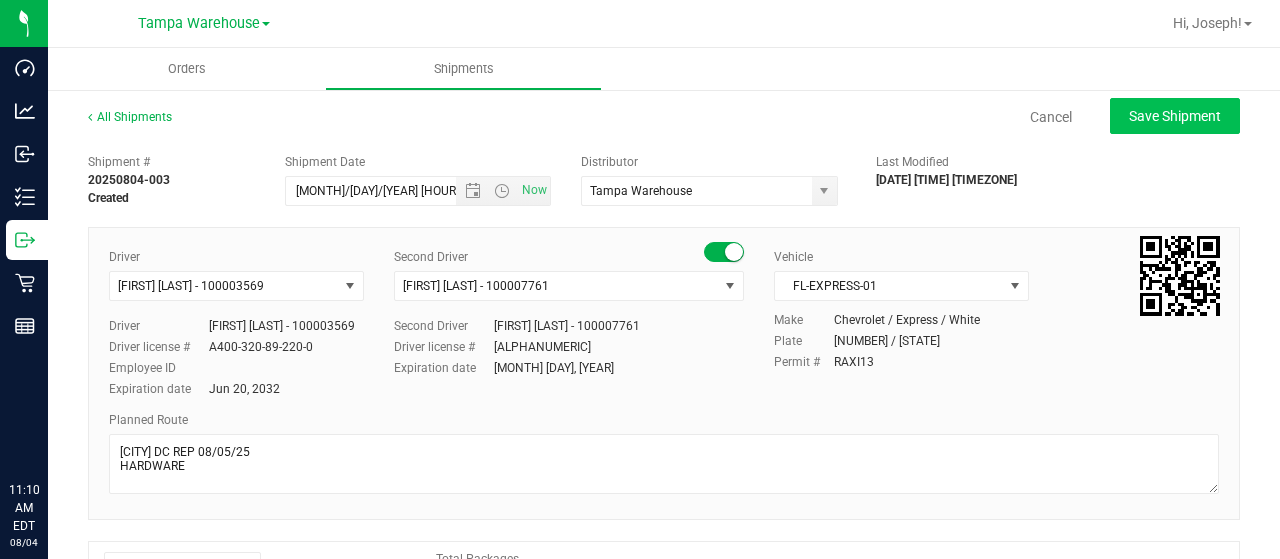 type on "[DATE] [TIME]" 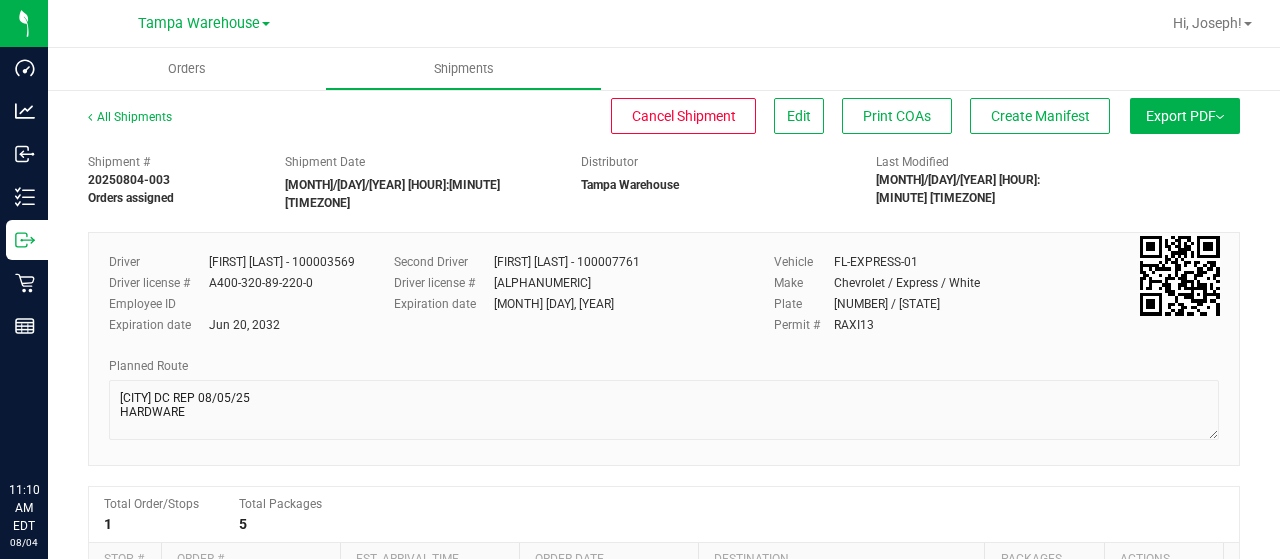 click on "Export PDF" at bounding box center [1185, 116] 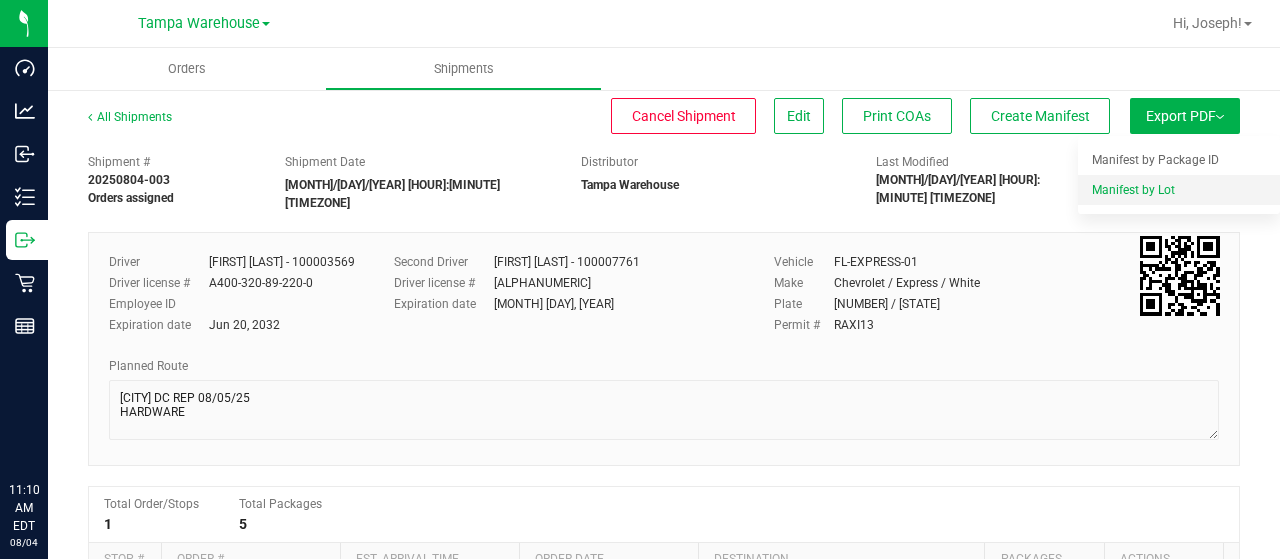 click on "Manifest by Lot" at bounding box center [1133, 190] 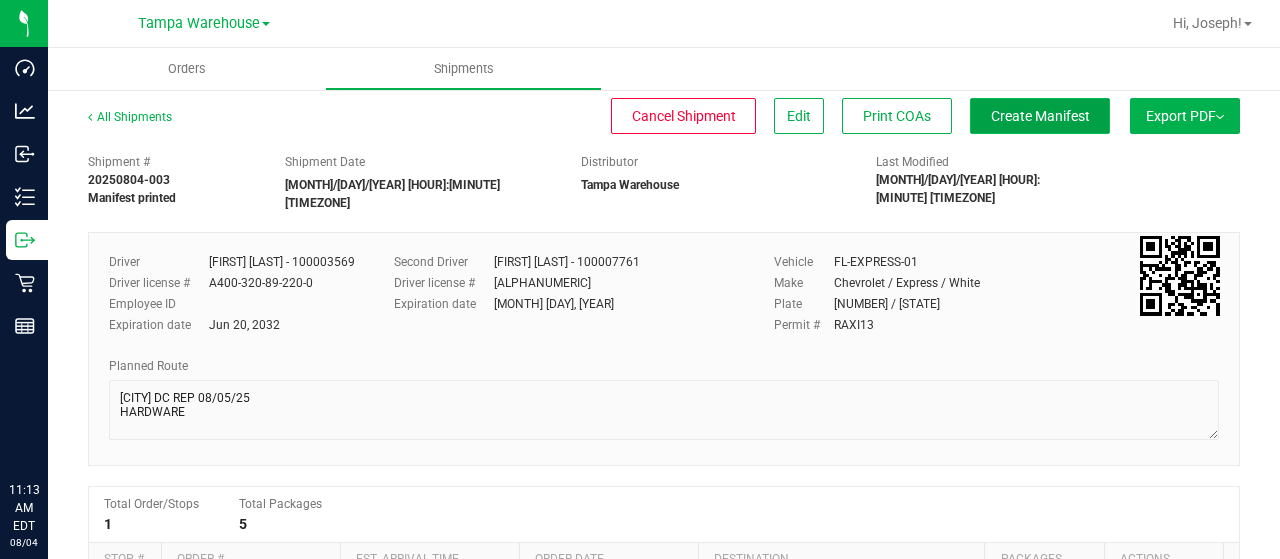 click on "Create Manifest" at bounding box center (1040, 116) 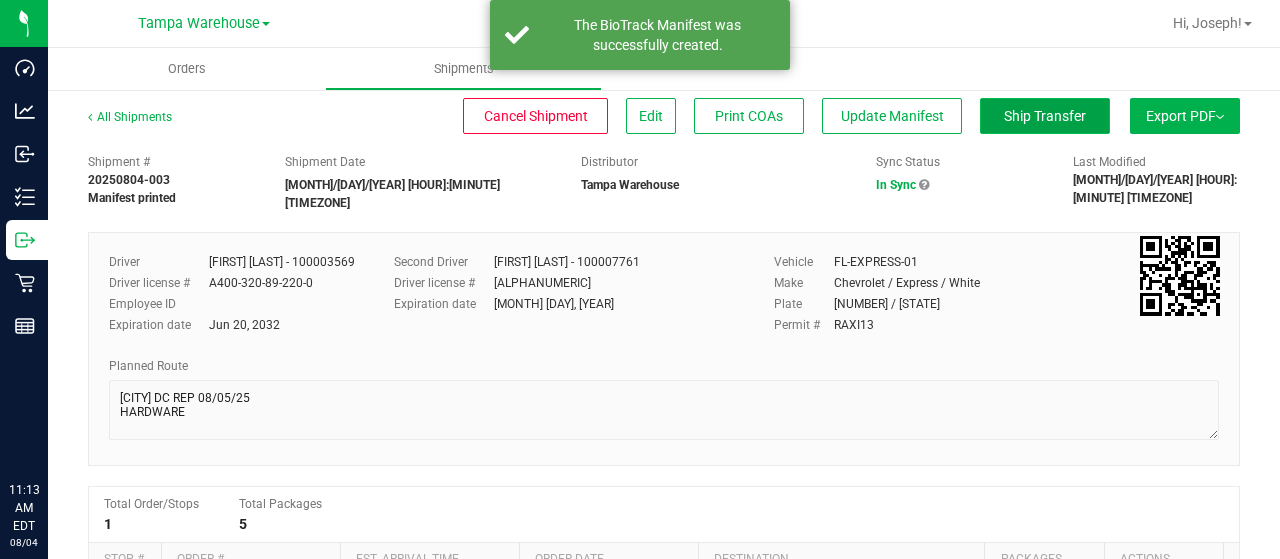 click on "Ship Transfer" at bounding box center (1045, 116) 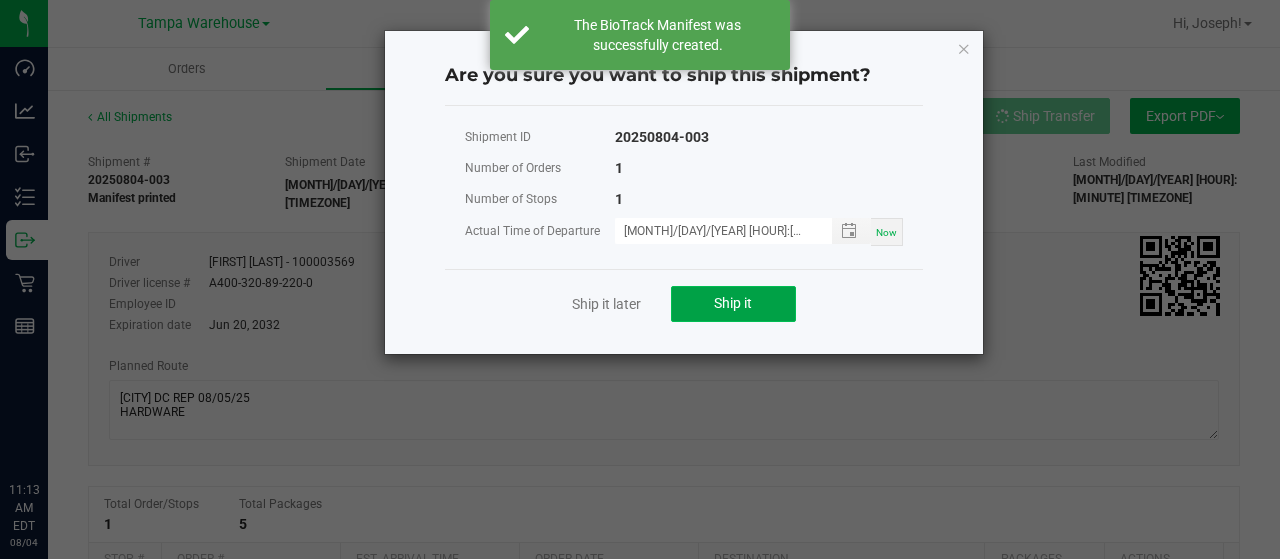 click on "Ship it" 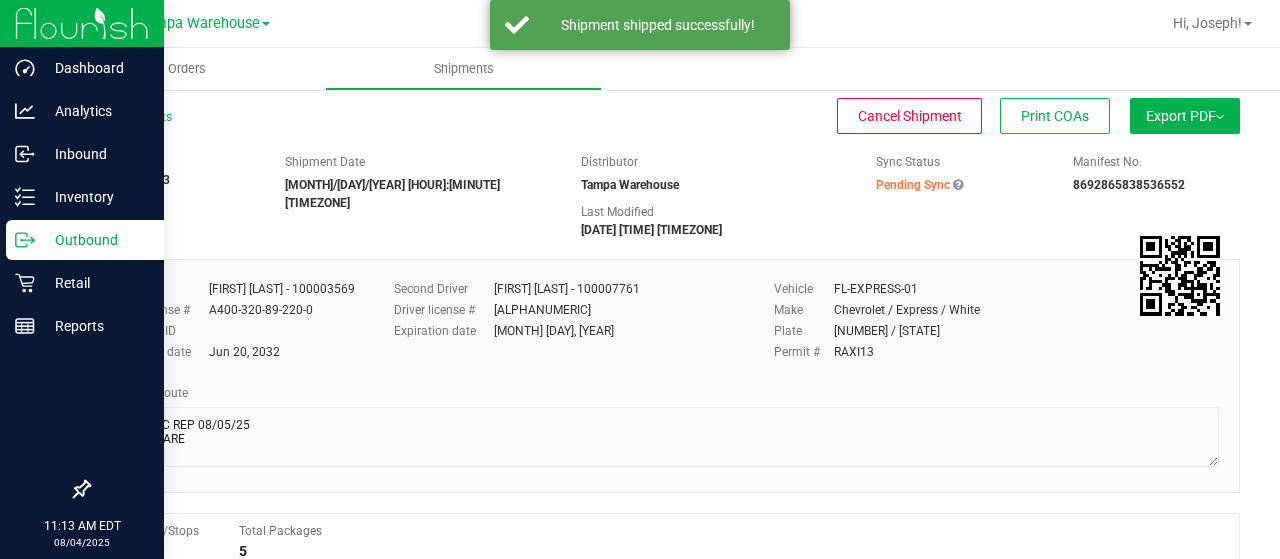 click on "Outbound" at bounding box center [95, 240] 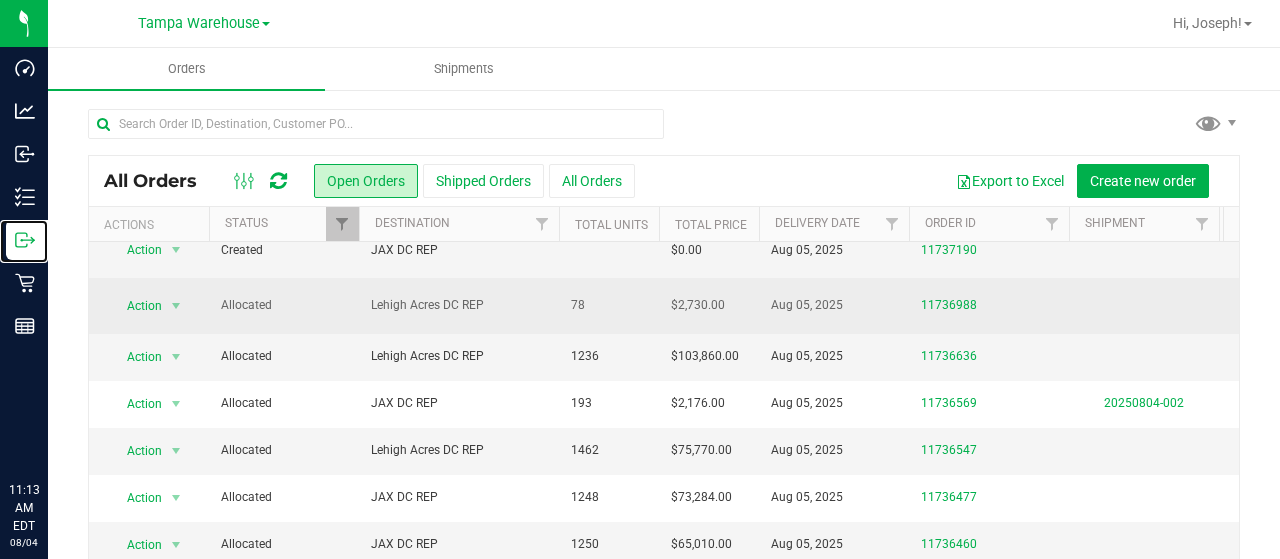 scroll, scrollTop: 85, scrollLeft: 0, axis: vertical 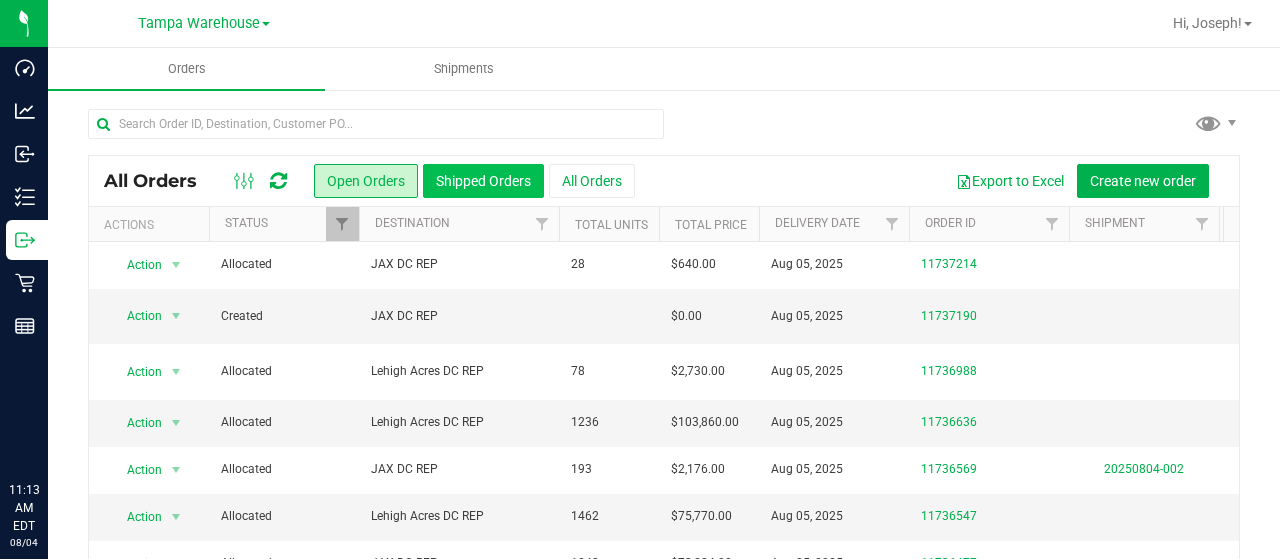 click on "Shipped Orders" at bounding box center (483, 181) 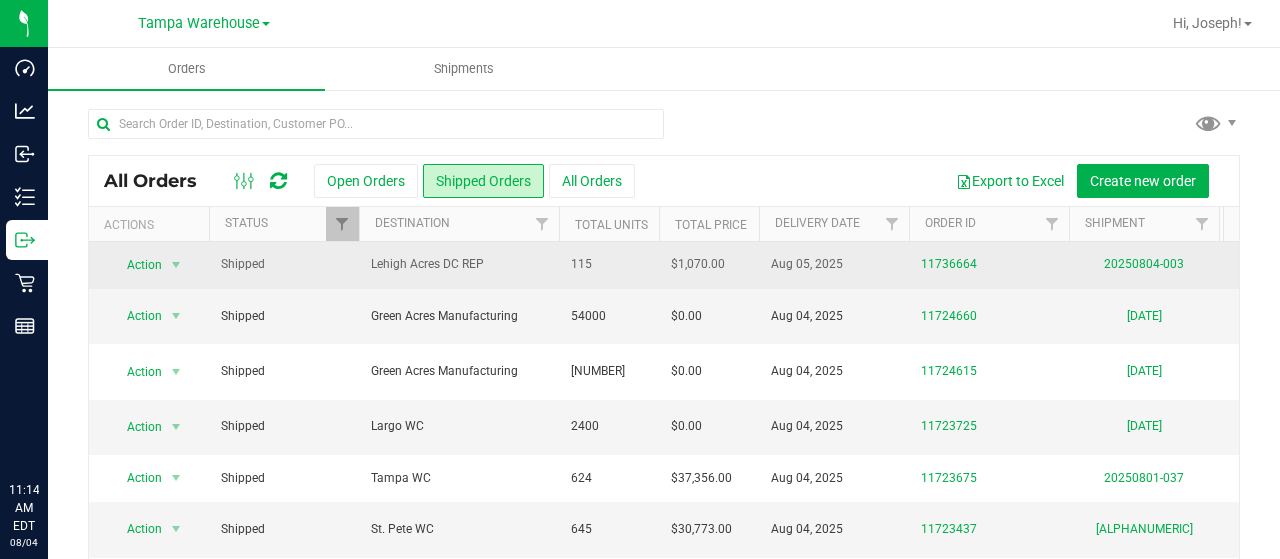 scroll, scrollTop: 0, scrollLeft: 155, axis: horizontal 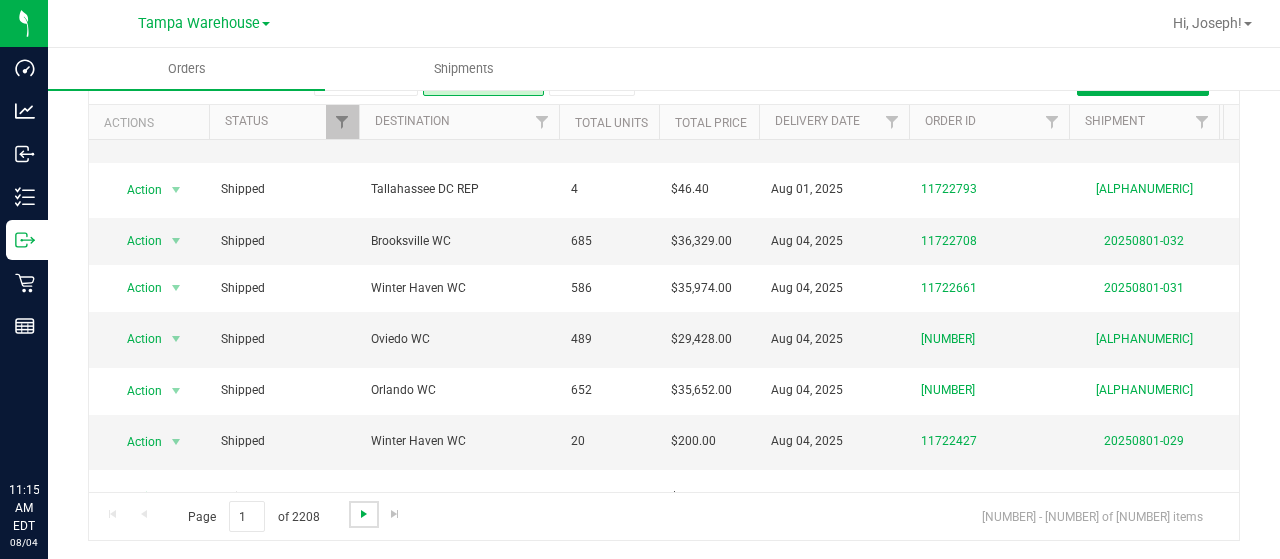 click at bounding box center [364, 514] 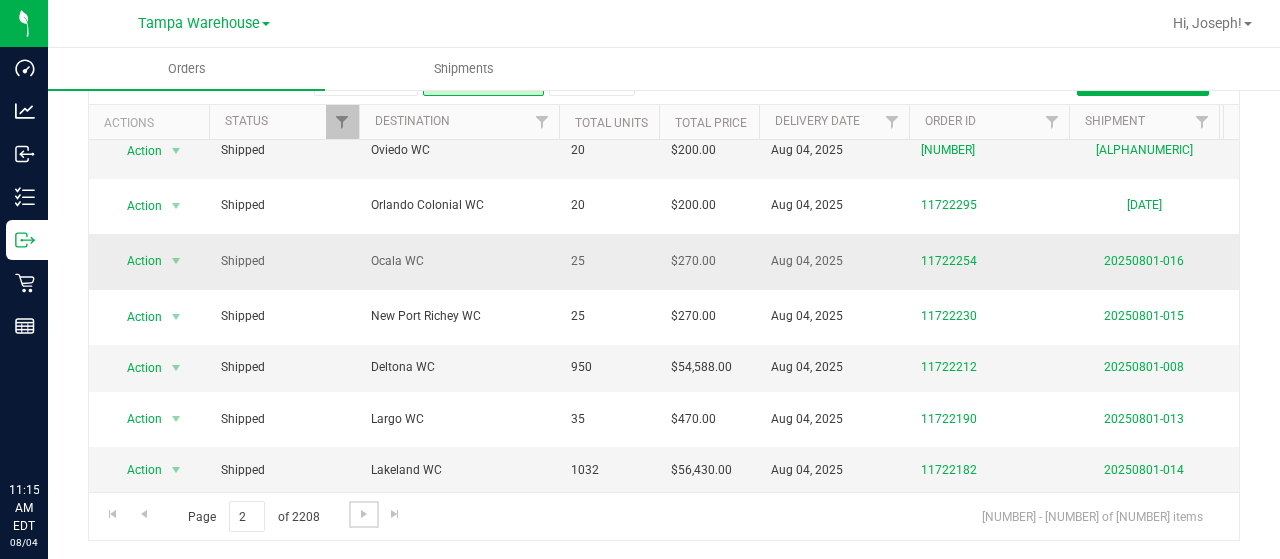 scroll, scrollTop: 23, scrollLeft: 0, axis: vertical 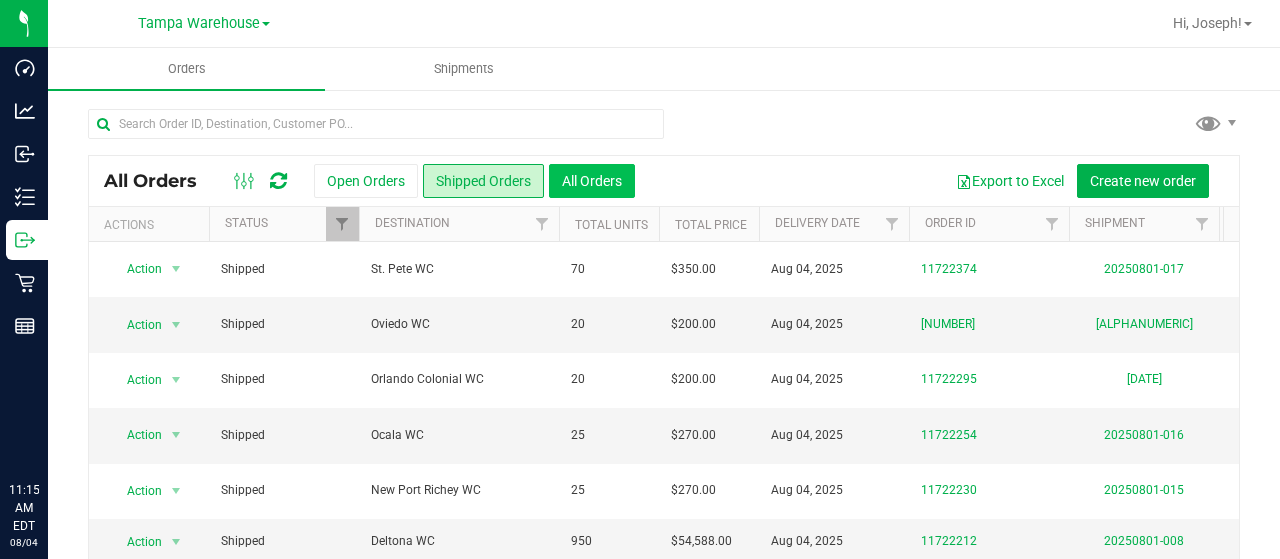 click on "All Orders" at bounding box center [592, 181] 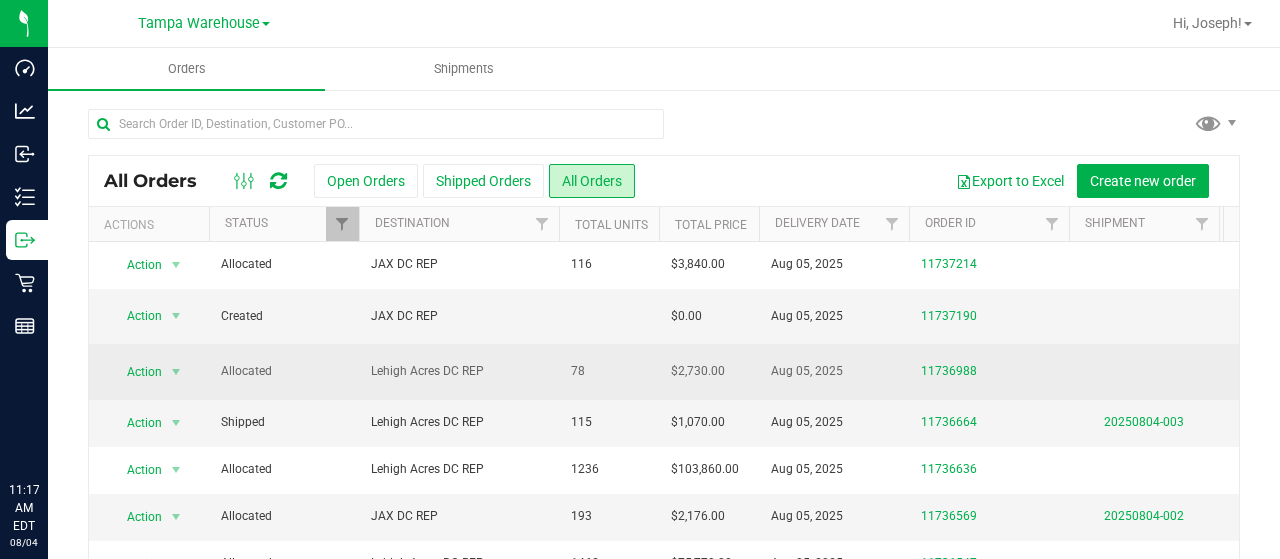 scroll, scrollTop: 0, scrollLeft: 161, axis: horizontal 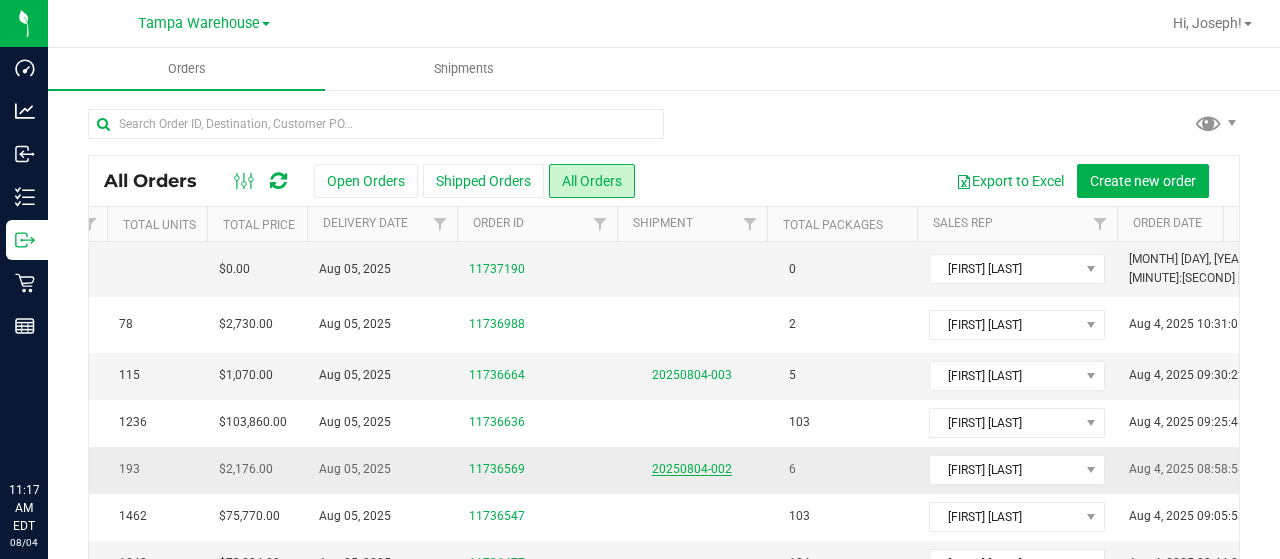 click on "20250804-002" at bounding box center (692, 469) 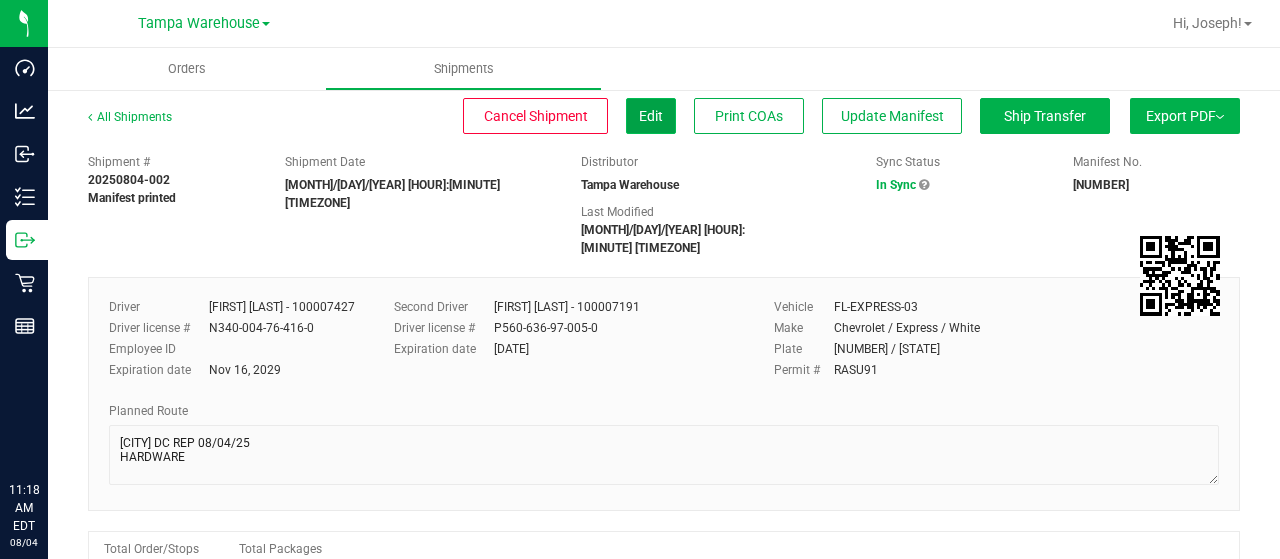 click on "Edit" at bounding box center (651, 116) 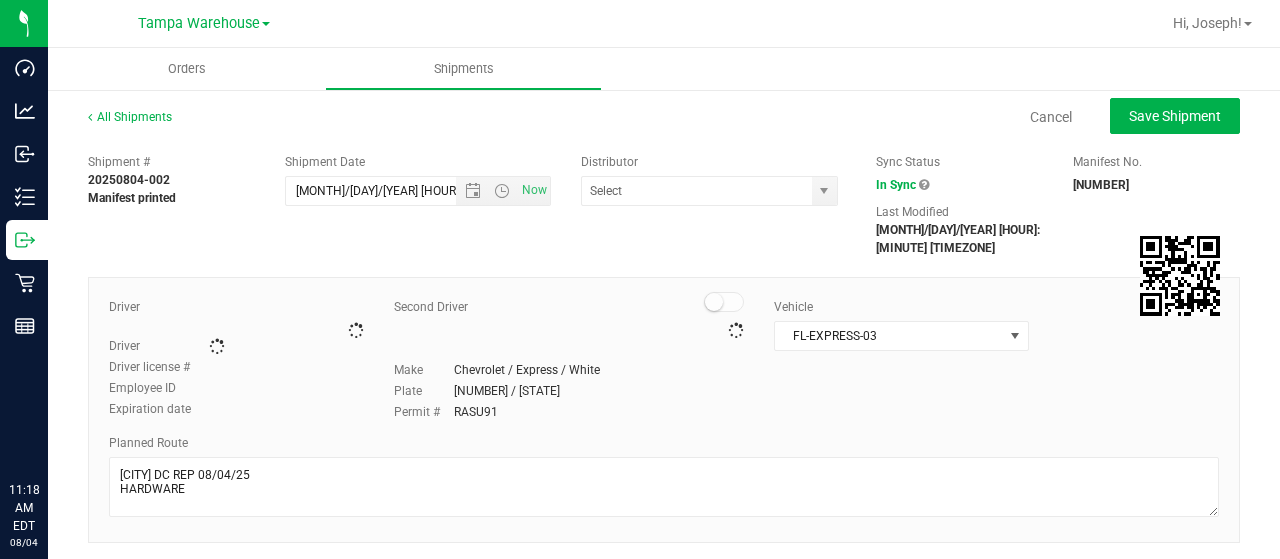 type on "Tampa Warehouse" 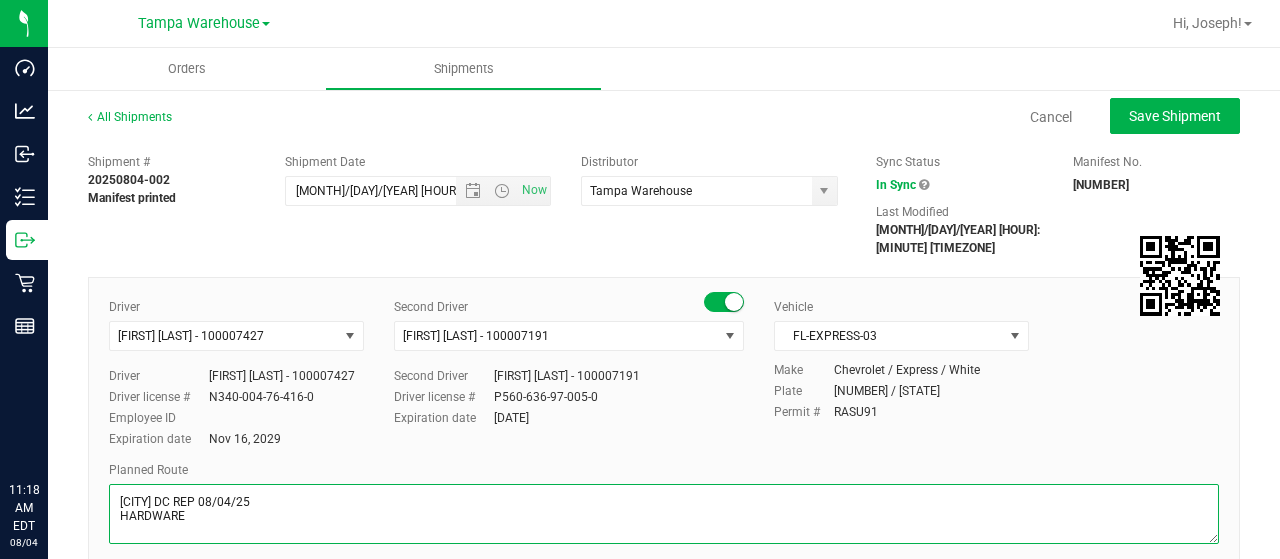 click at bounding box center [664, 514] 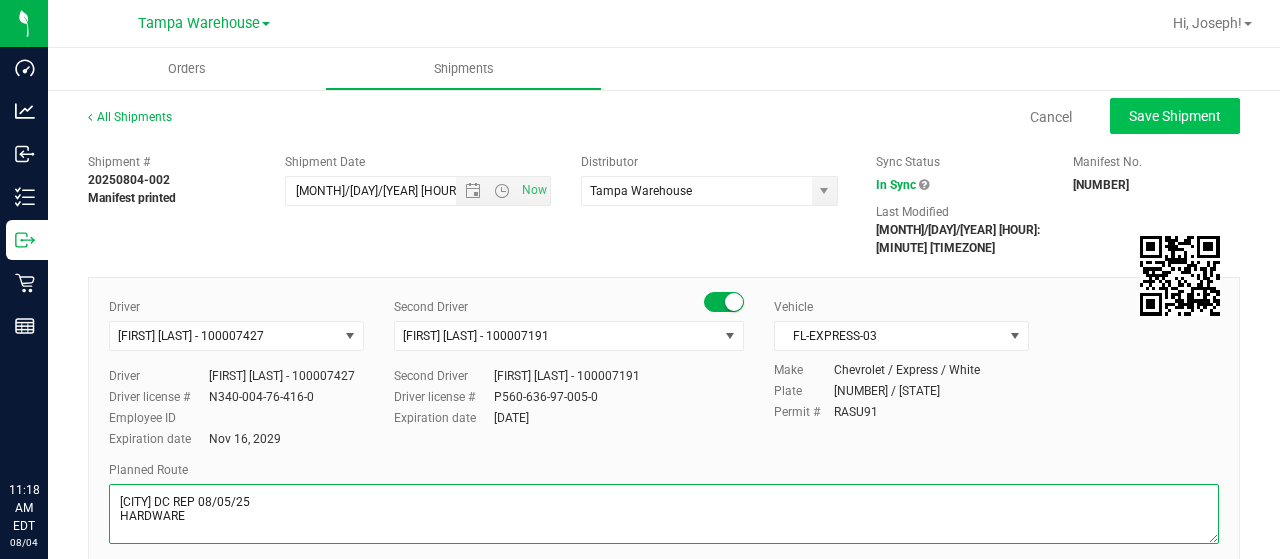 type on "[CITY] DC REP 08/05/25
HARDWARE" 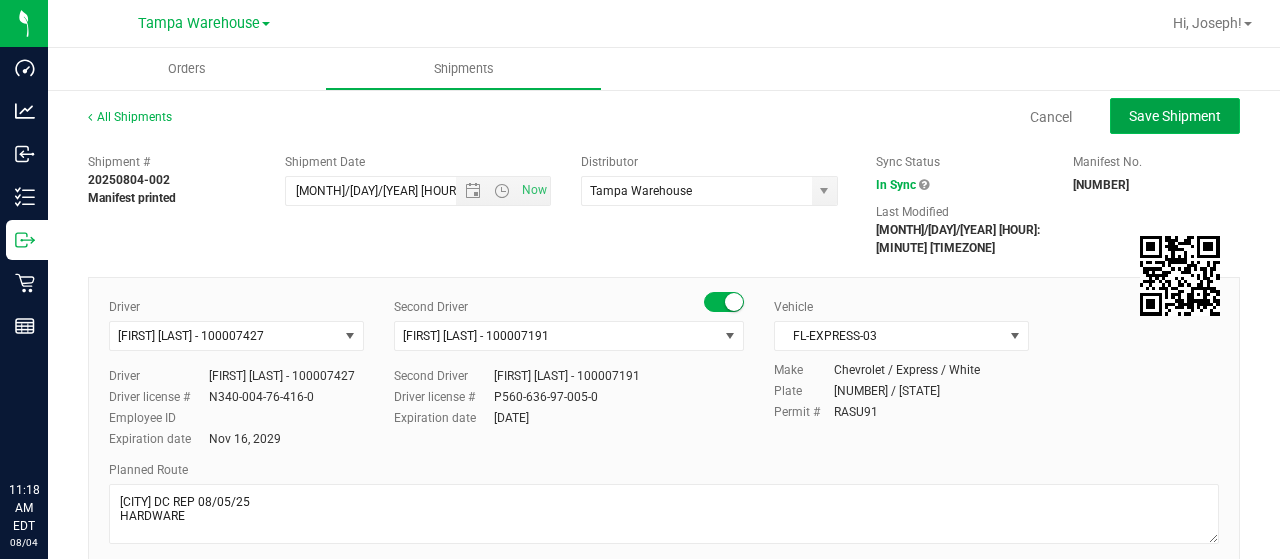 click on "Save Shipment" 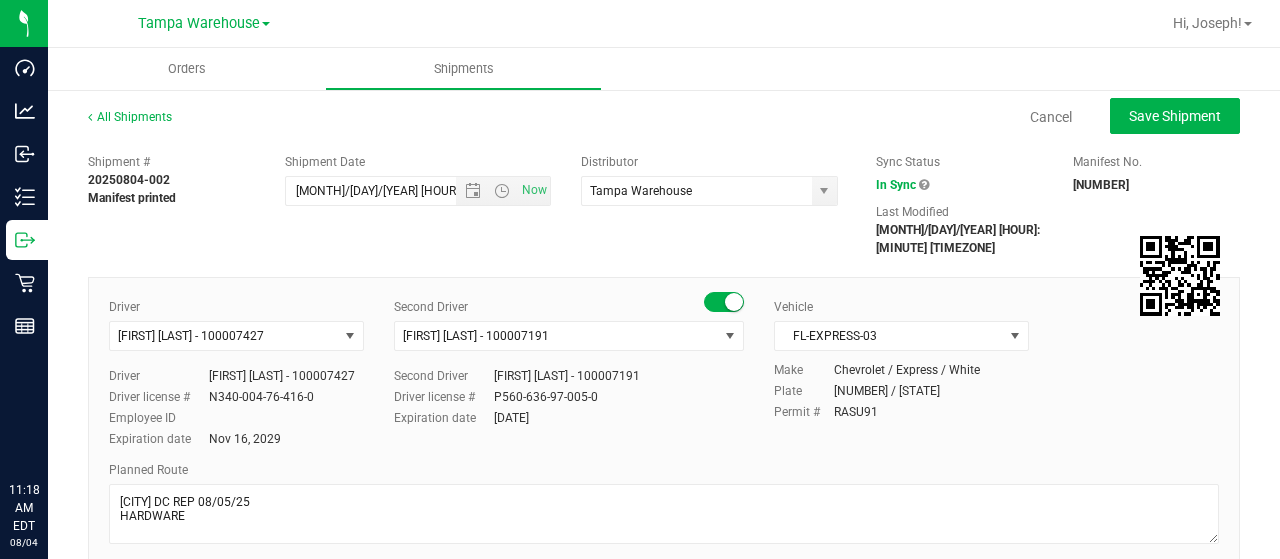 type on "[DATE] [TIME]" 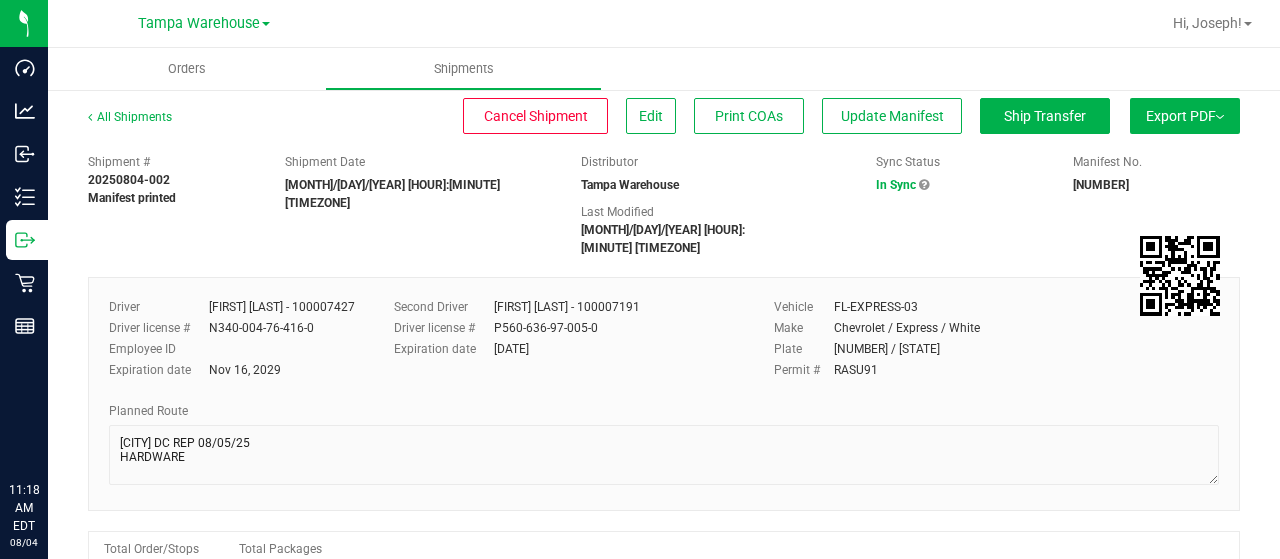 click on "Export PDF" at bounding box center [1185, 116] 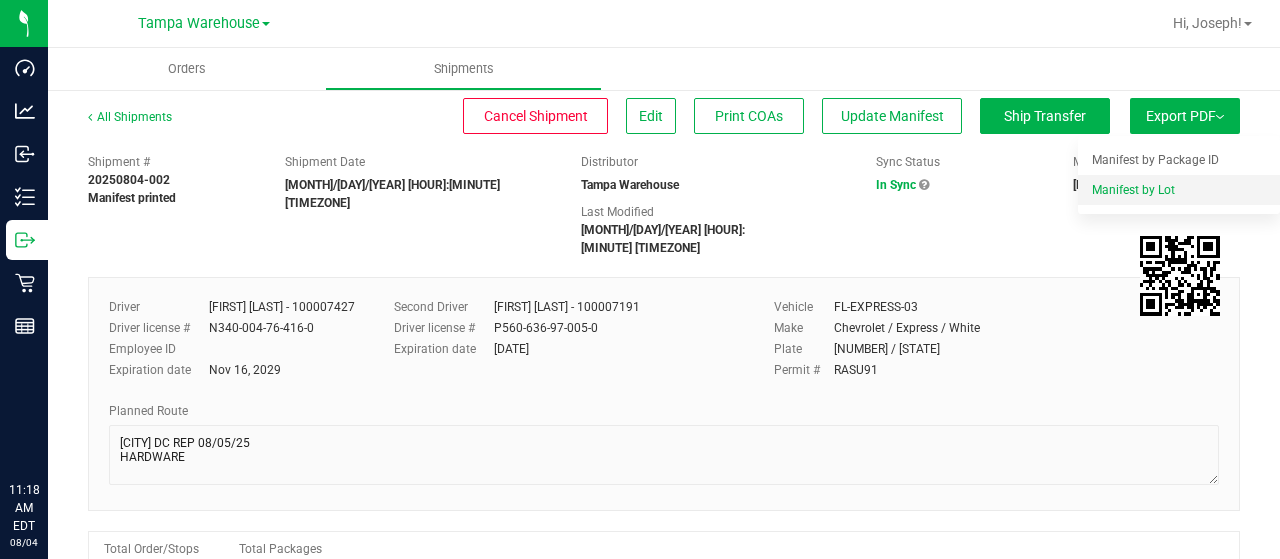 click on "Manifest by Lot" at bounding box center [1133, 190] 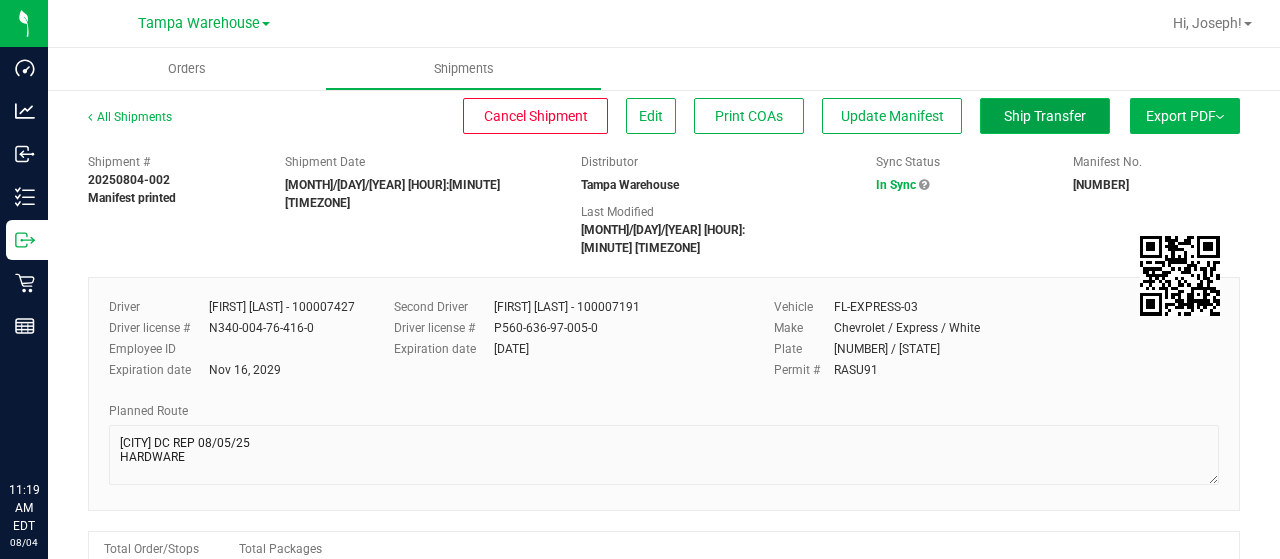 click on "Ship Transfer" at bounding box center [1045, 116] 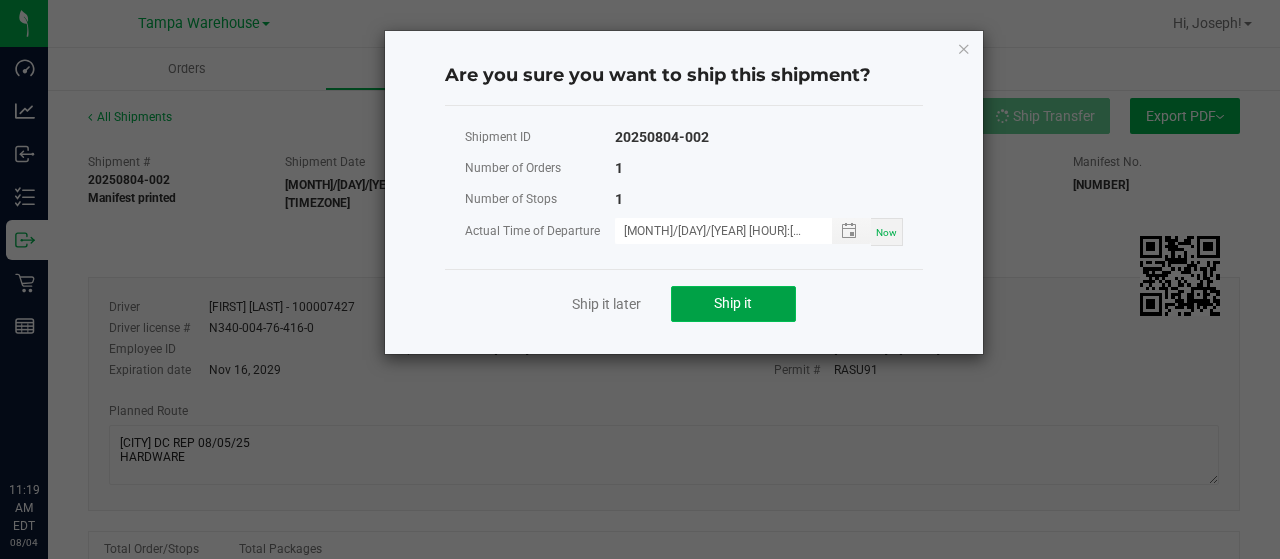 click on "Ship it" 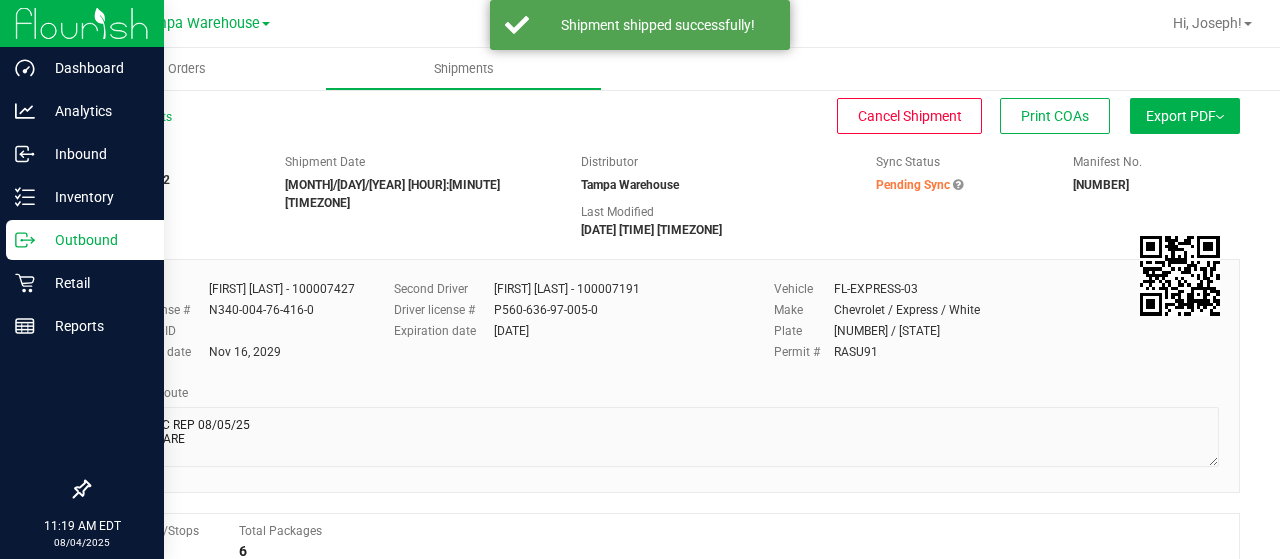 click on "Outbound" at bounding box center (95, 240) 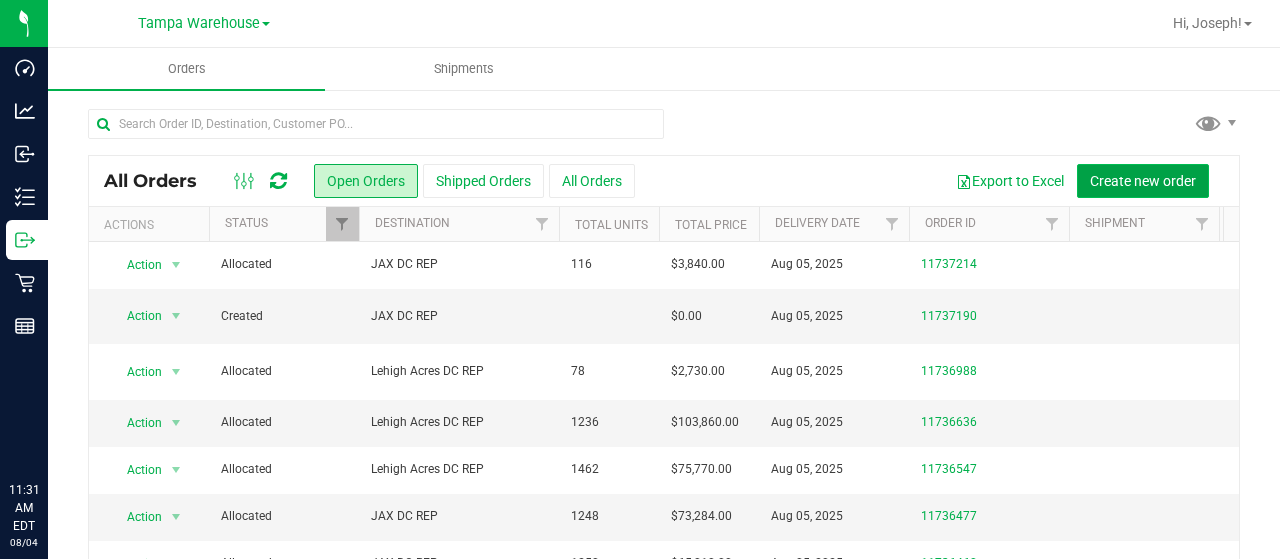 click on "Create new order" at bounding box center (1143, 181) 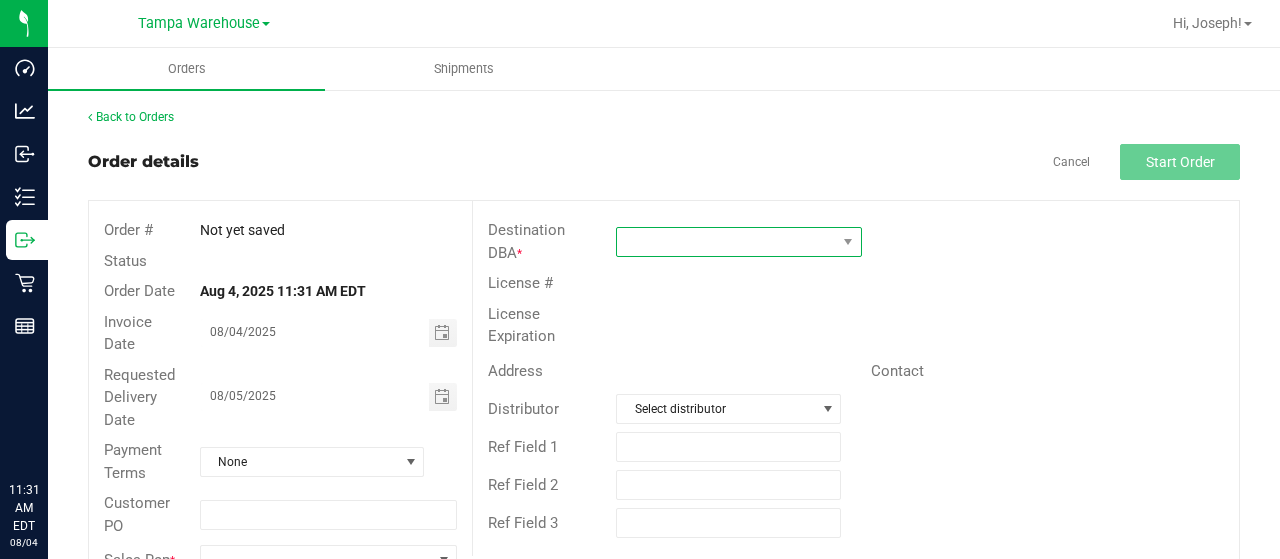 click at bounding box center (726, 242) 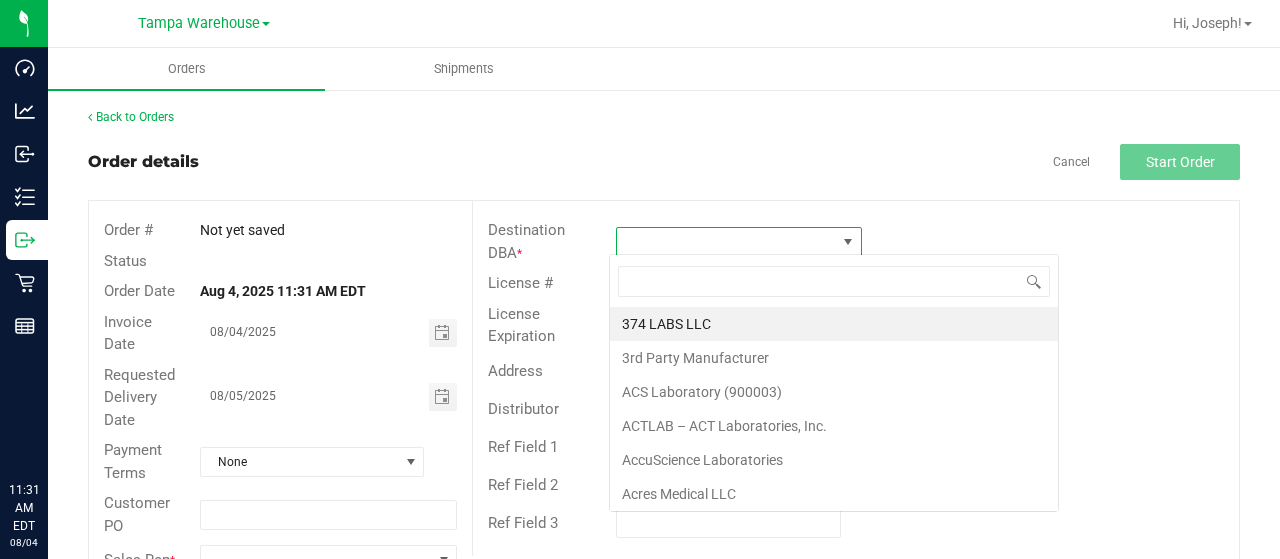 scroll, scrollTop: 99970, scrollLeft: 99758, axis: both 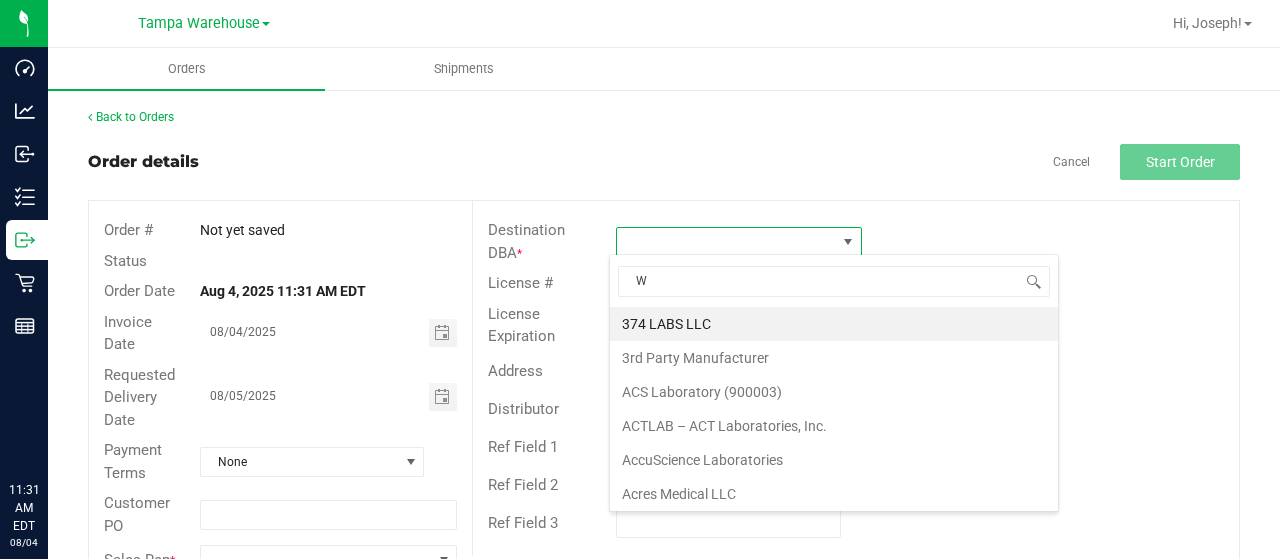 type on "WP" 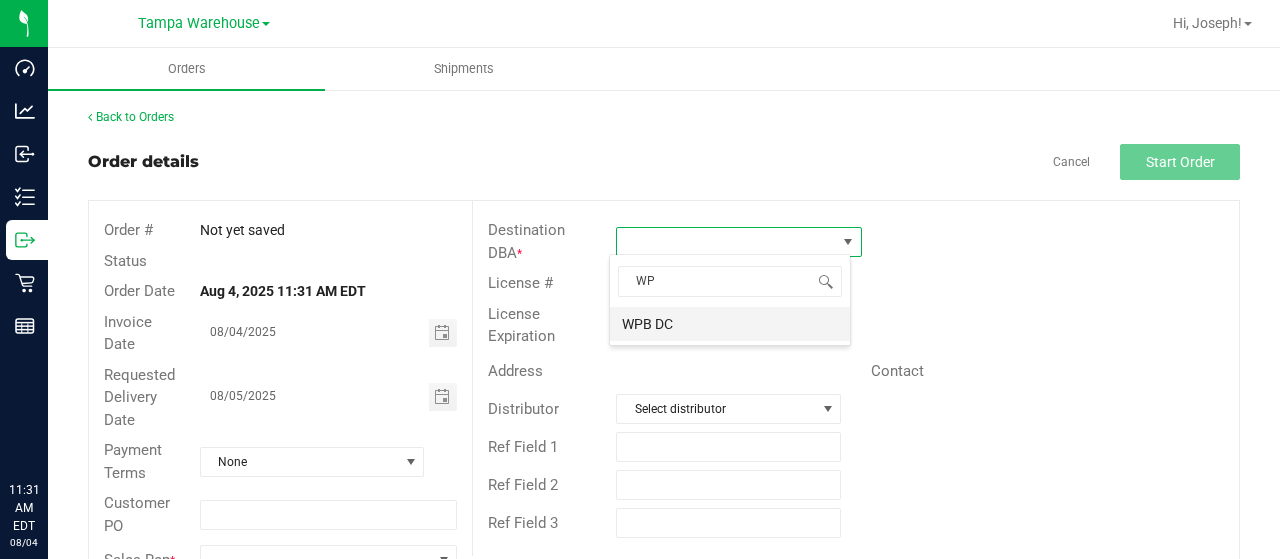 click on "WPB DC" at bounding box center [730, 324] 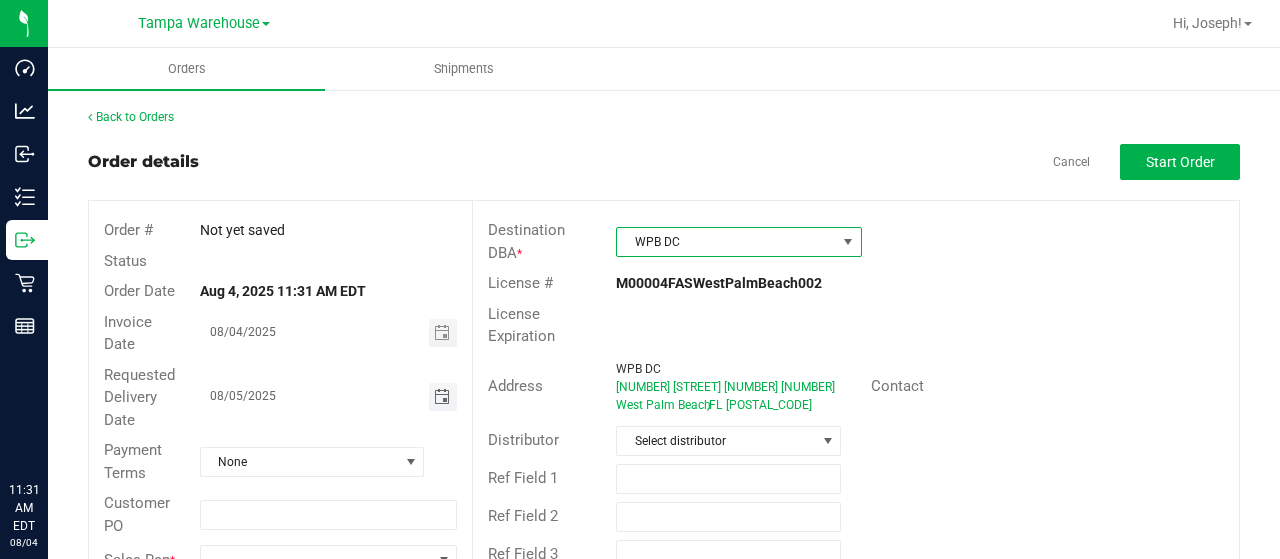 click at bounding box center (442, 397) 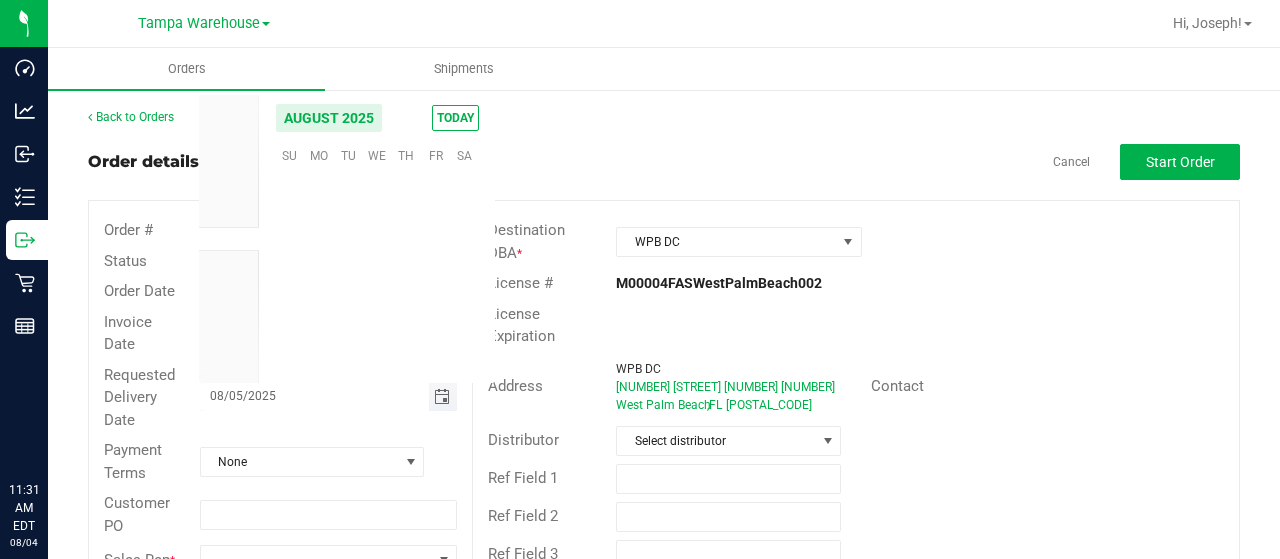 scroll, scrollTop: 0, scrollLeft: 0, axis: both 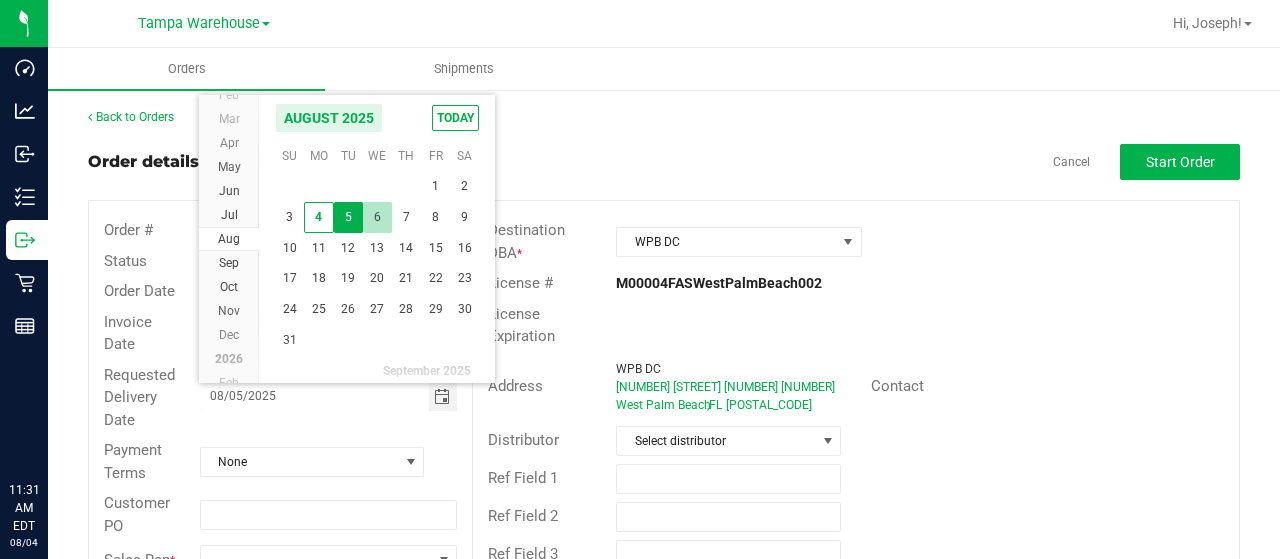 click on "6" at bounding box center (377, 217) 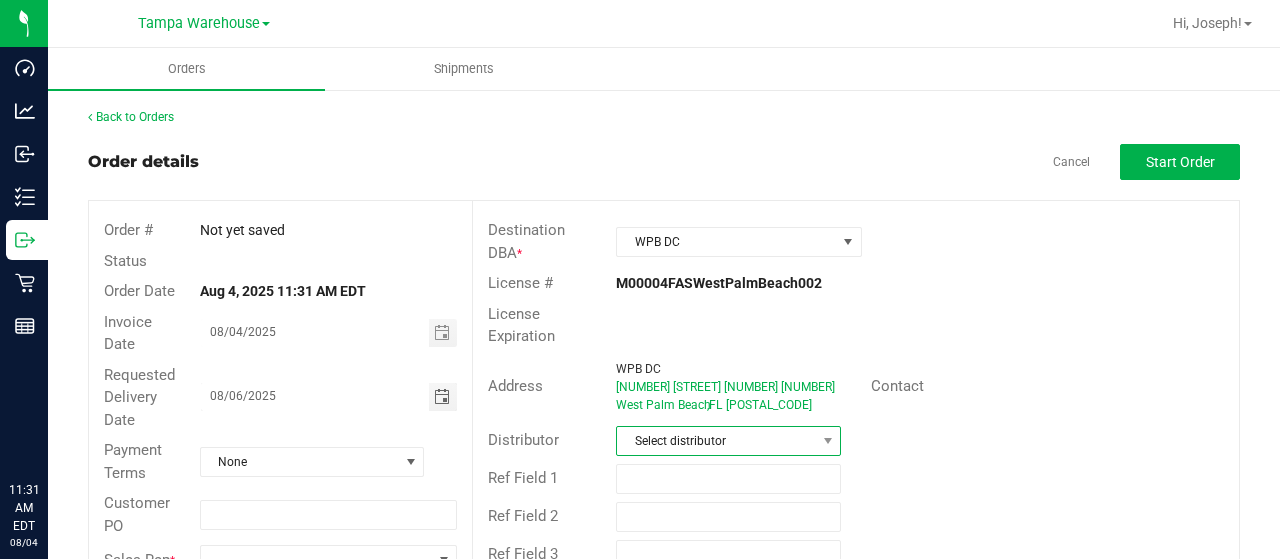 click on "Select distributor" at bounding box center [716, 441] 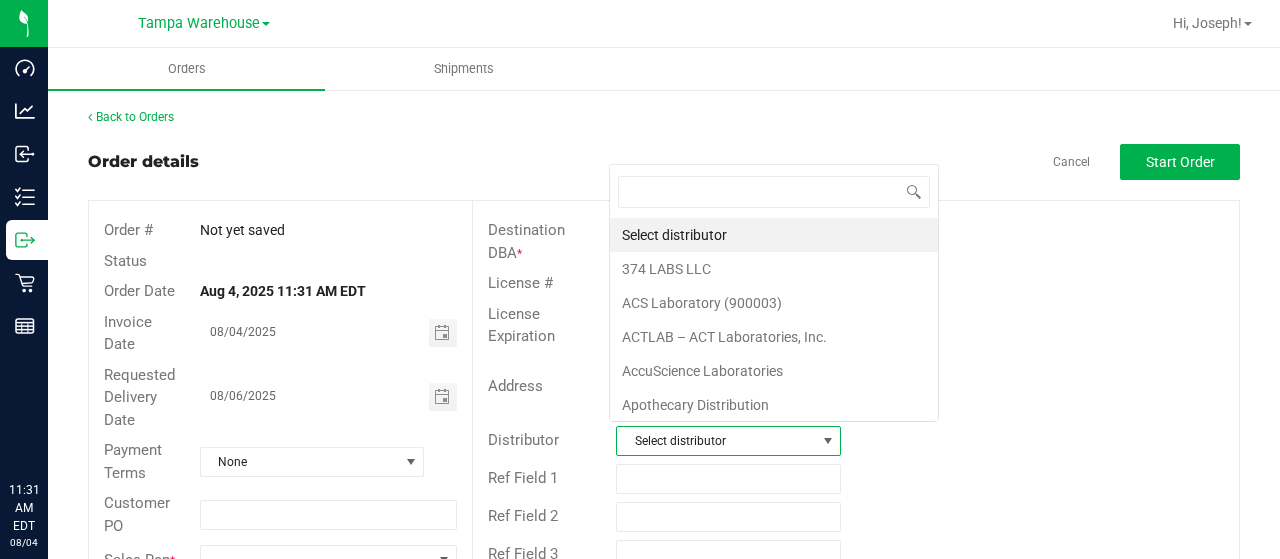 scroll, scrollTop: 0, scrollLeft: 0, axis: both 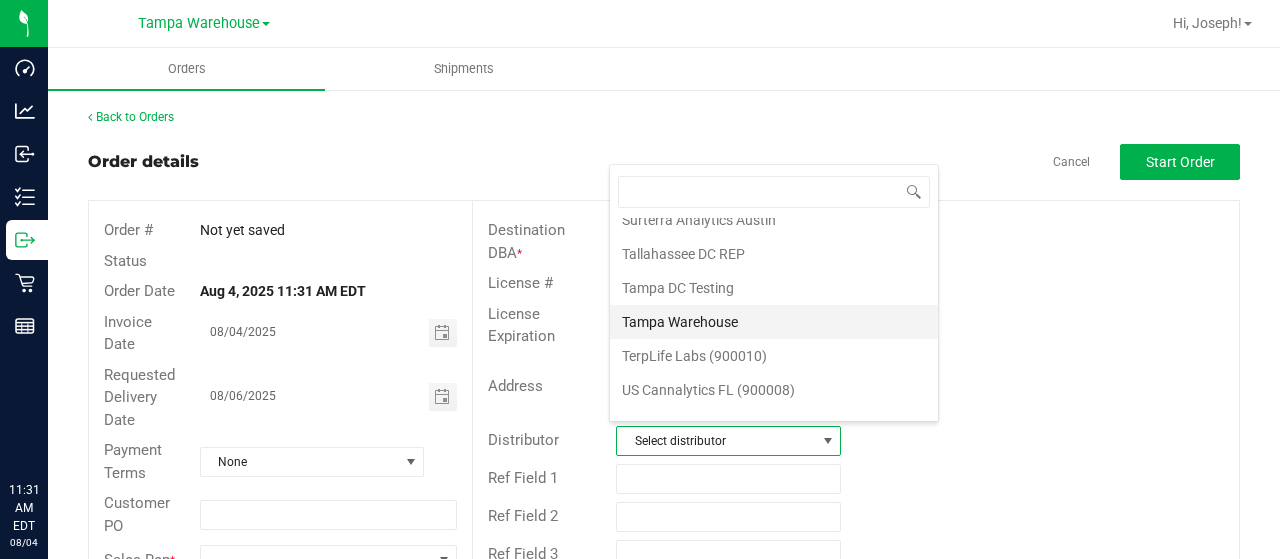 click on "Tampa Warehouse" at bounding box center [774, 322] 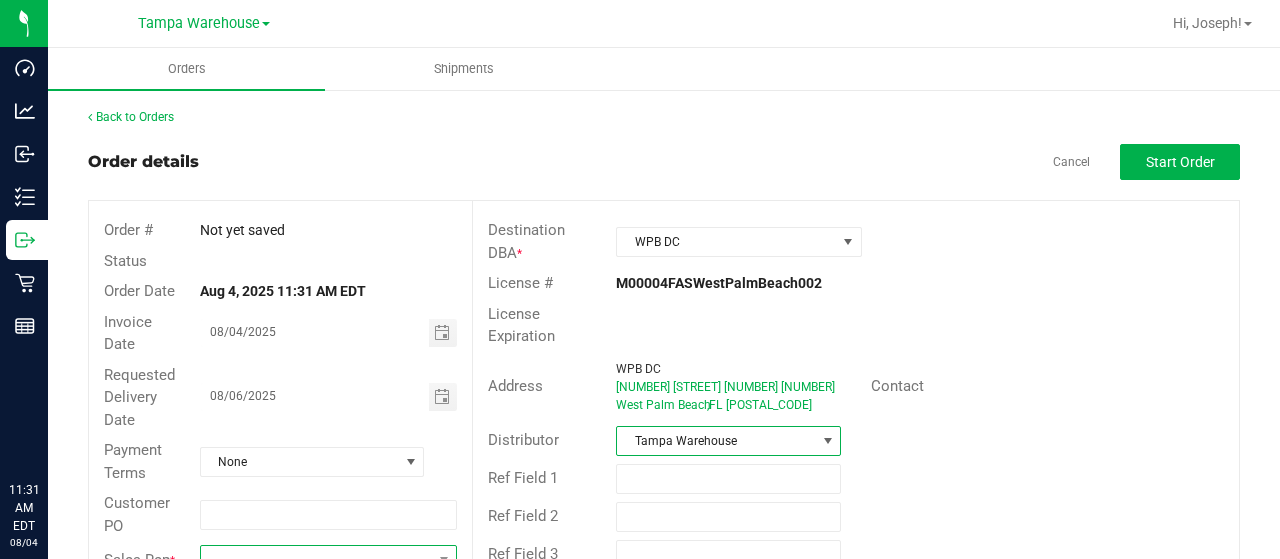 click at bounding box center [316, 560] 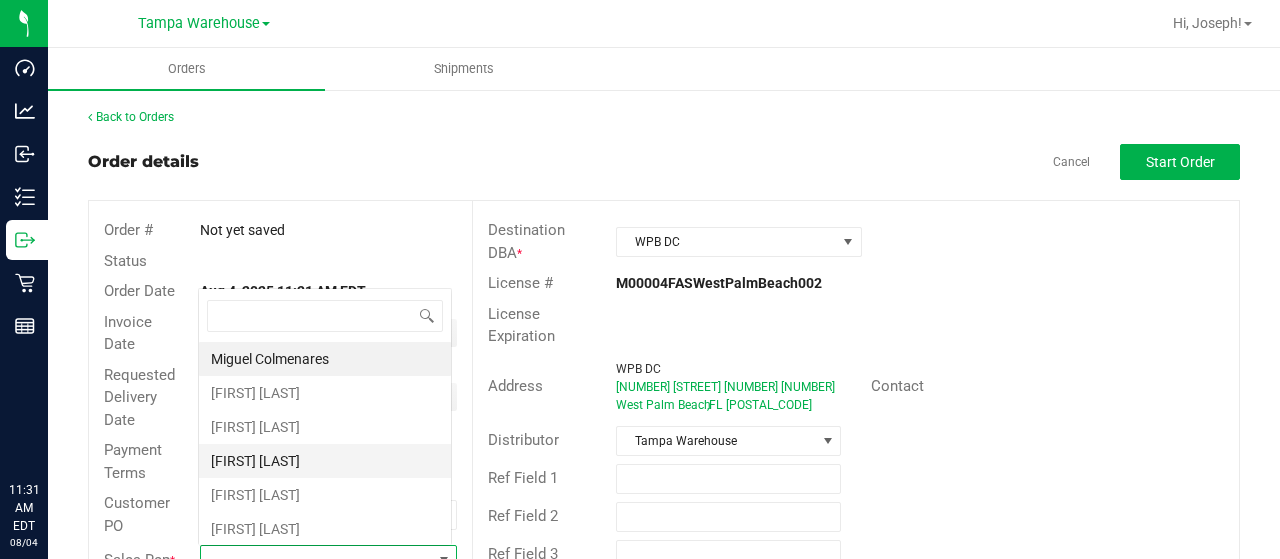 scroll, scrollTop: 0, scrollLeft: 0, axis: both 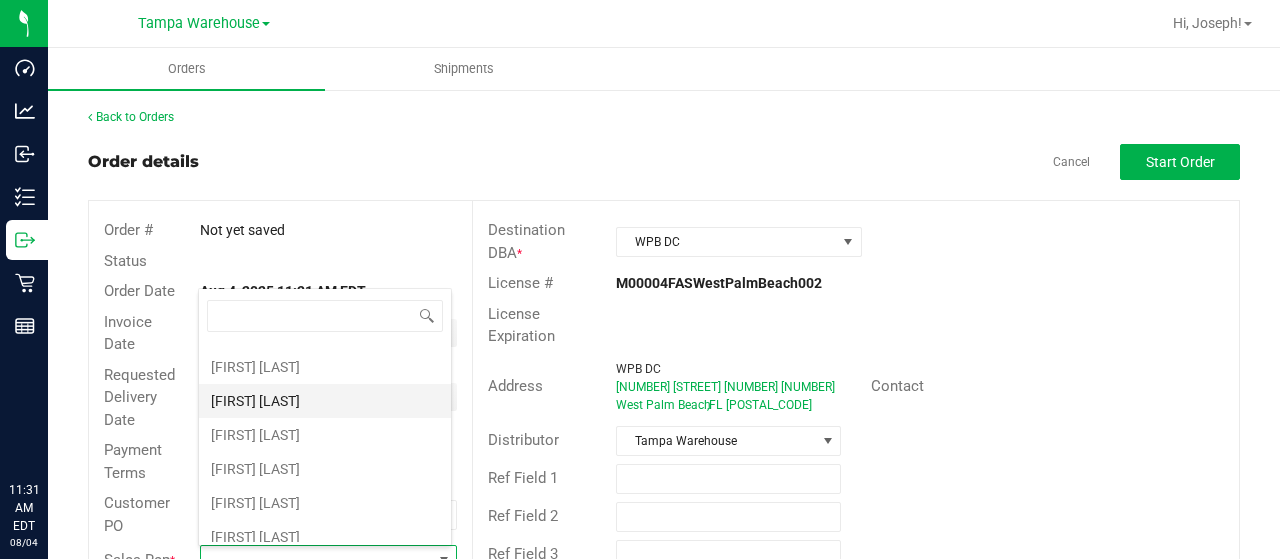 click on "[FIRST] [LAST]" at bounding box center (325, 401) 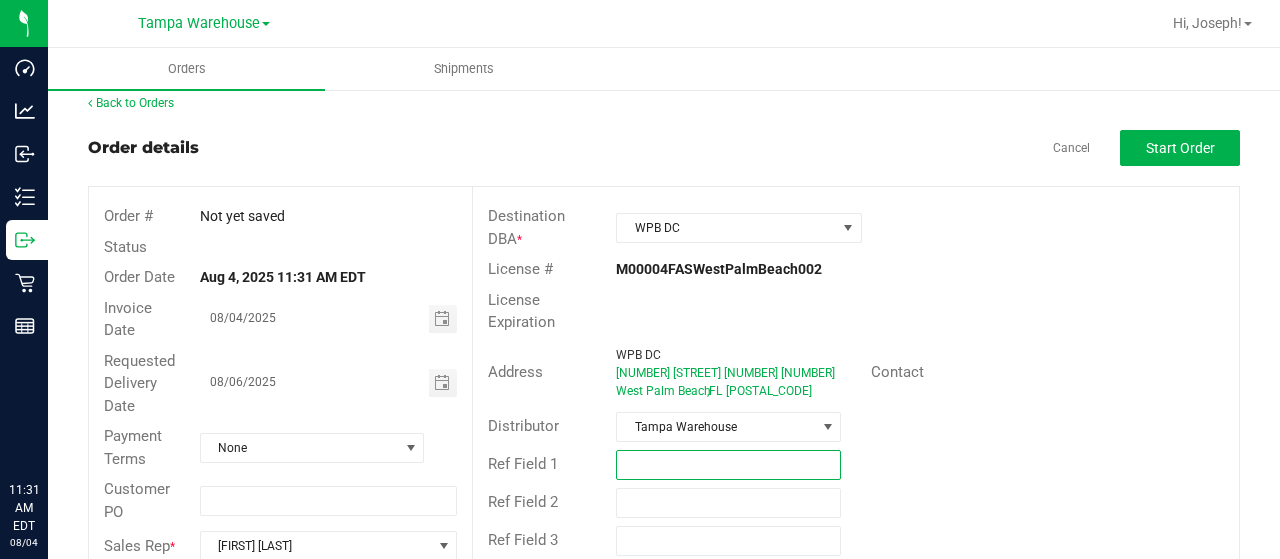 click at bounding box center (728, 465) 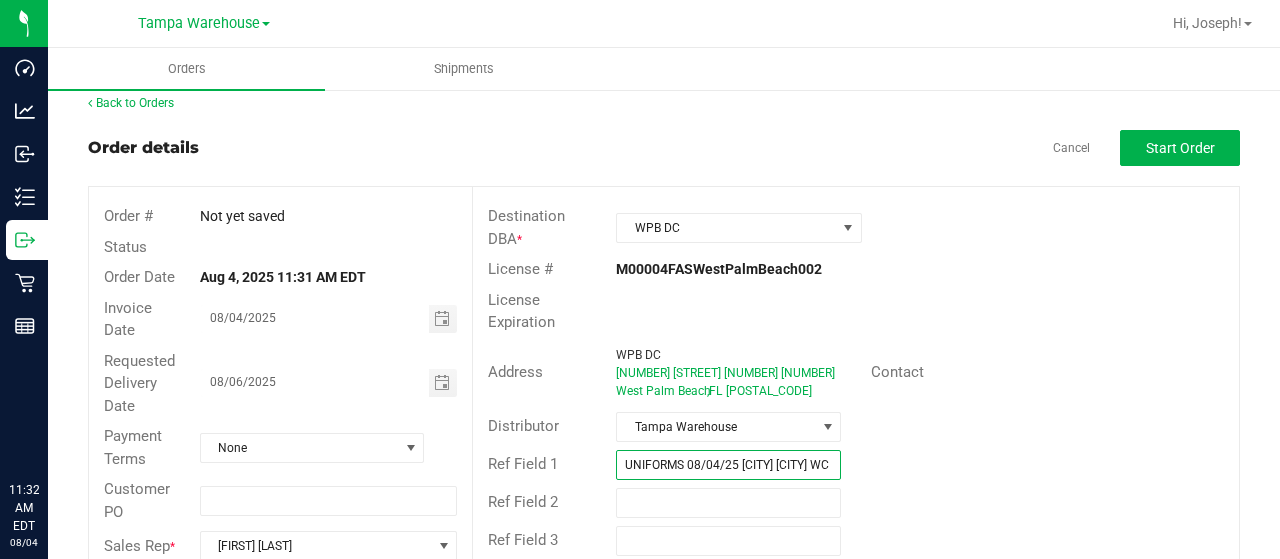 scroll, scrollTop: 0, scrollLeft: 12, axis: horizontal 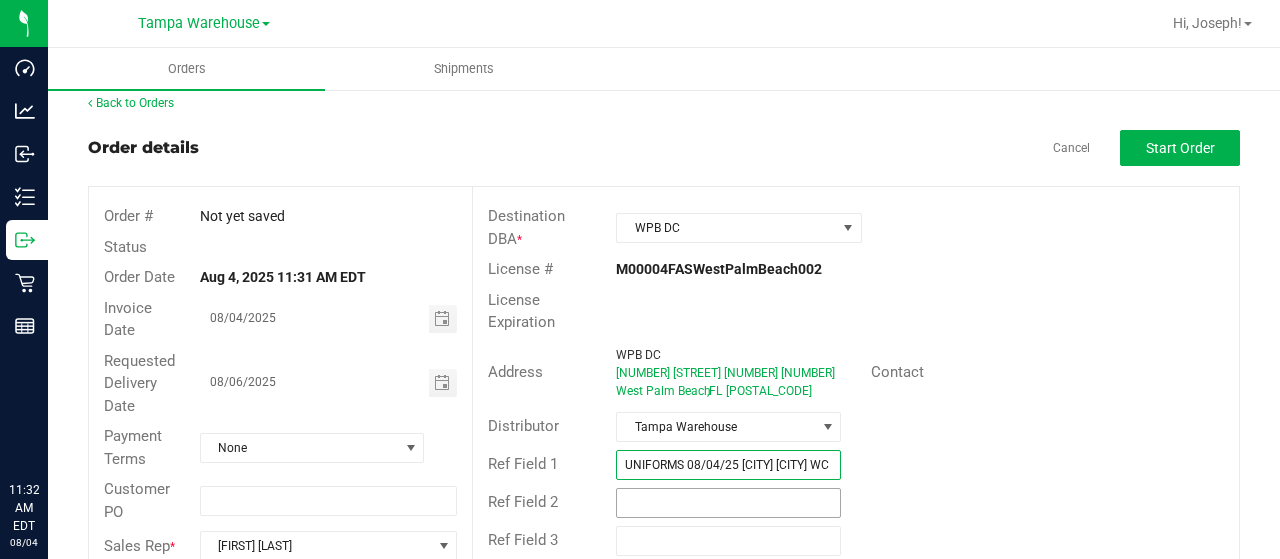 type on "UNIFORMS 08/04/25 [CITY] [CITY] WC" 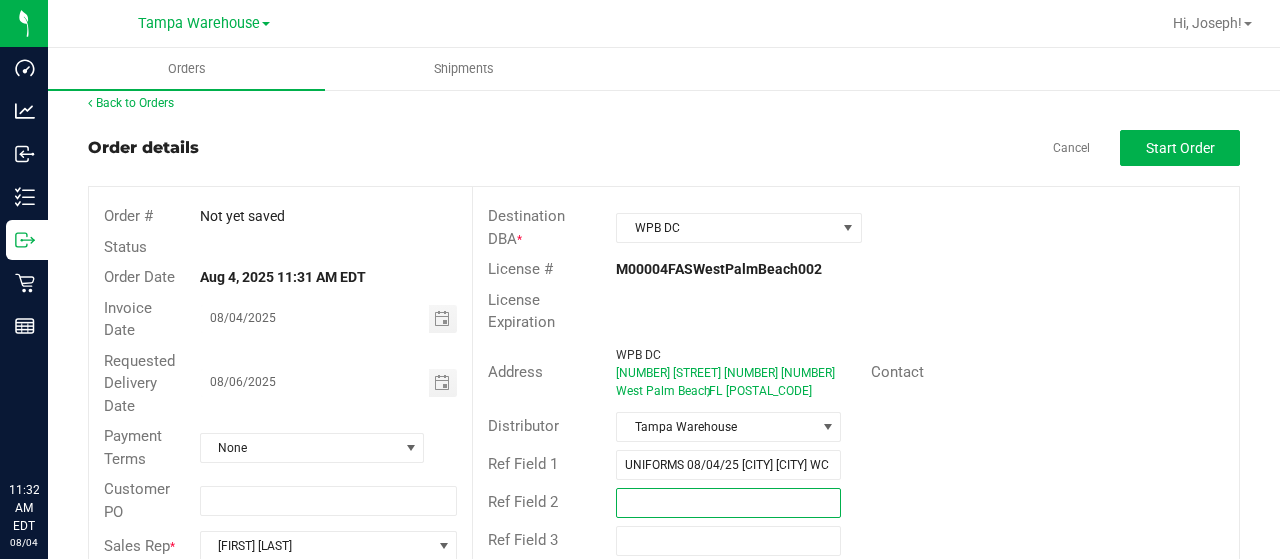scroll, scrollTop: 0, scrollLeft: 0, axis: both 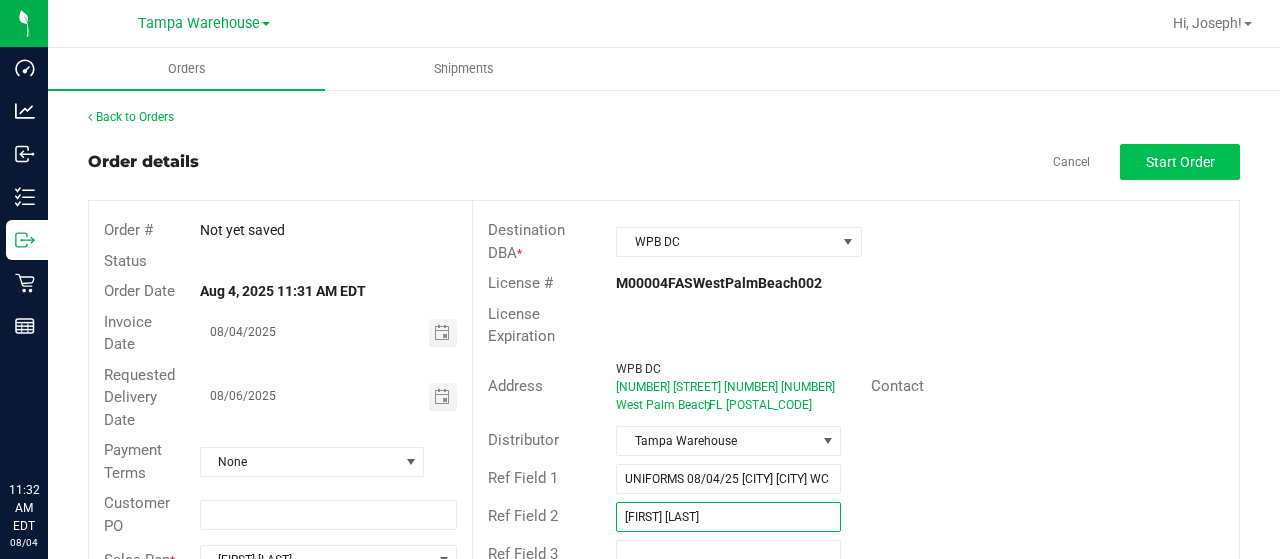 type on "[FIRST] [LAST]" 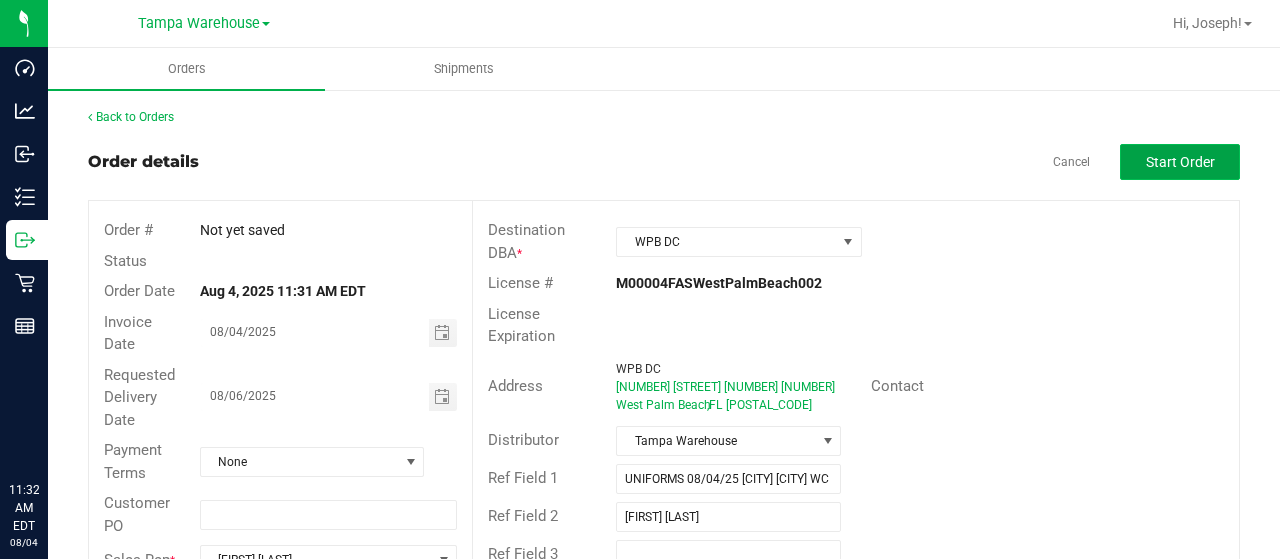 click on "Start Order" at bounding box center (1180, 162) 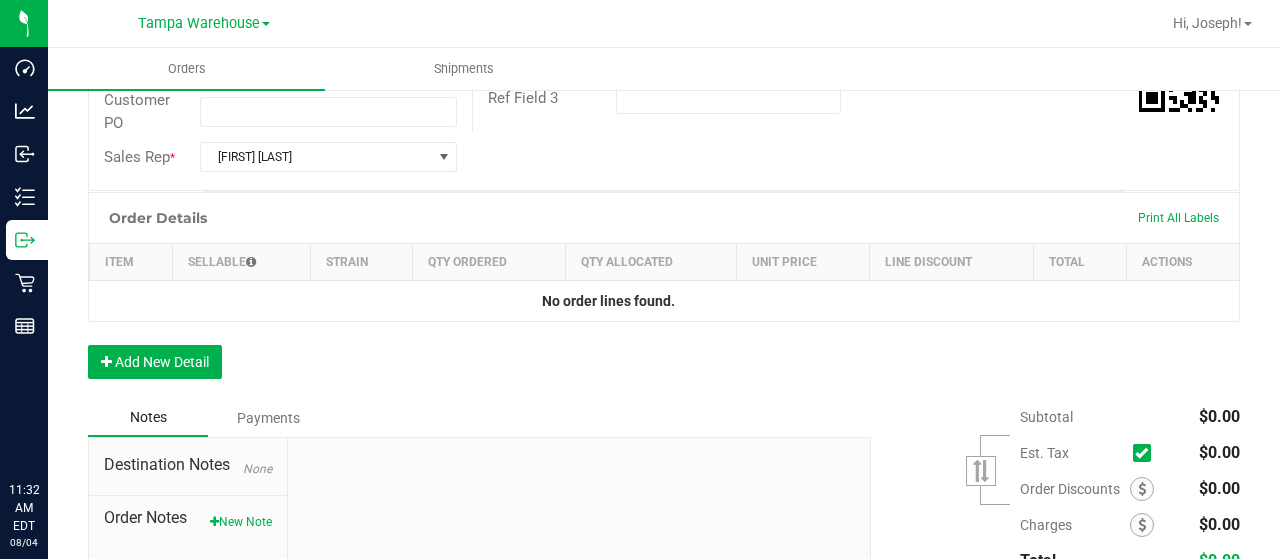 scroll, scrollTop: 500, scrollLeft: 0, axis: vertical 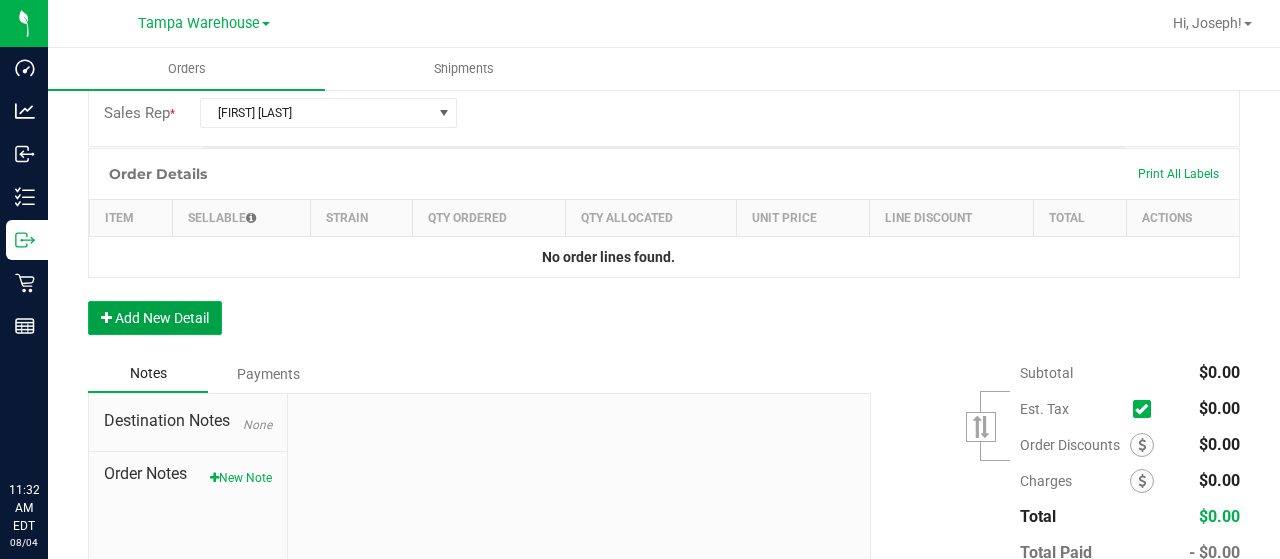 click on "Add New Detail" at bounding box center [155, 318] 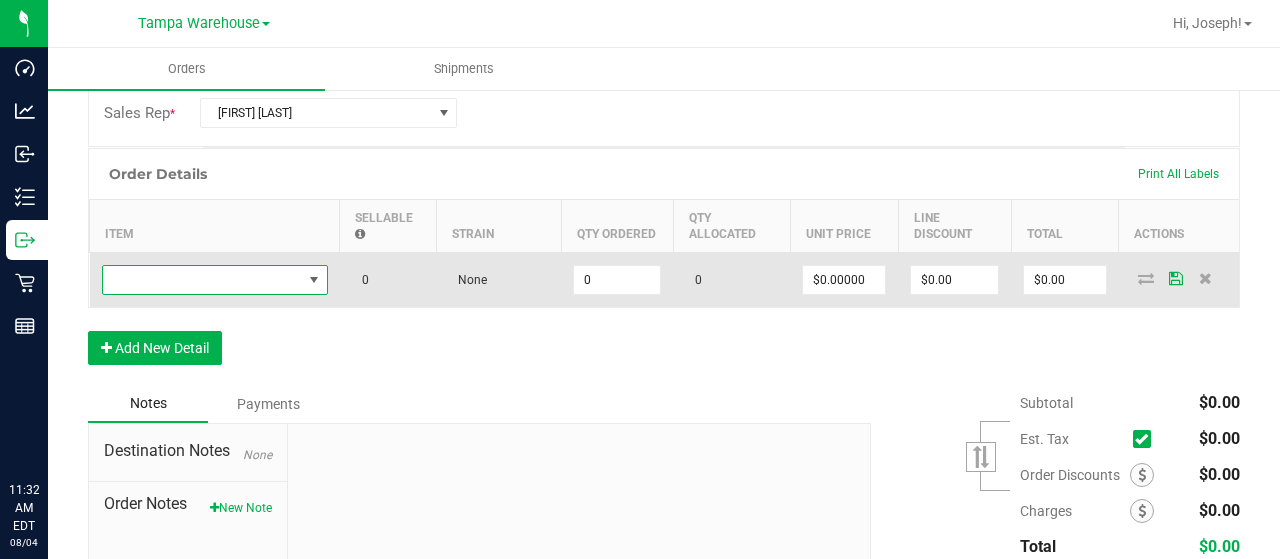 click at bounding box center [202, 280] 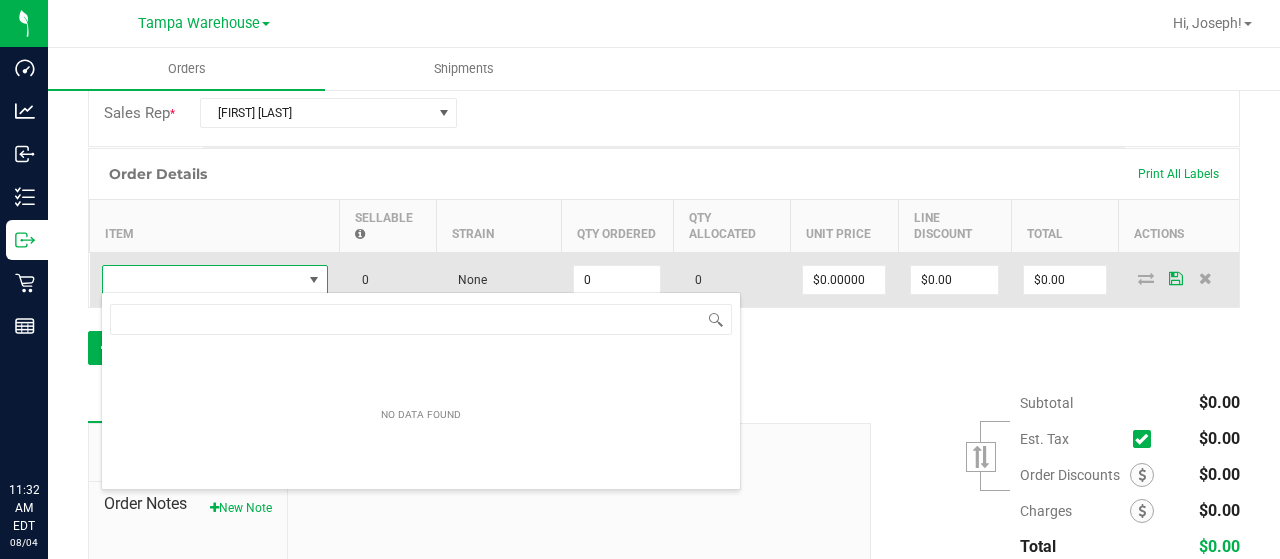 scroll, scrollTop: 99970, scrollLeft: 99774, axis: both 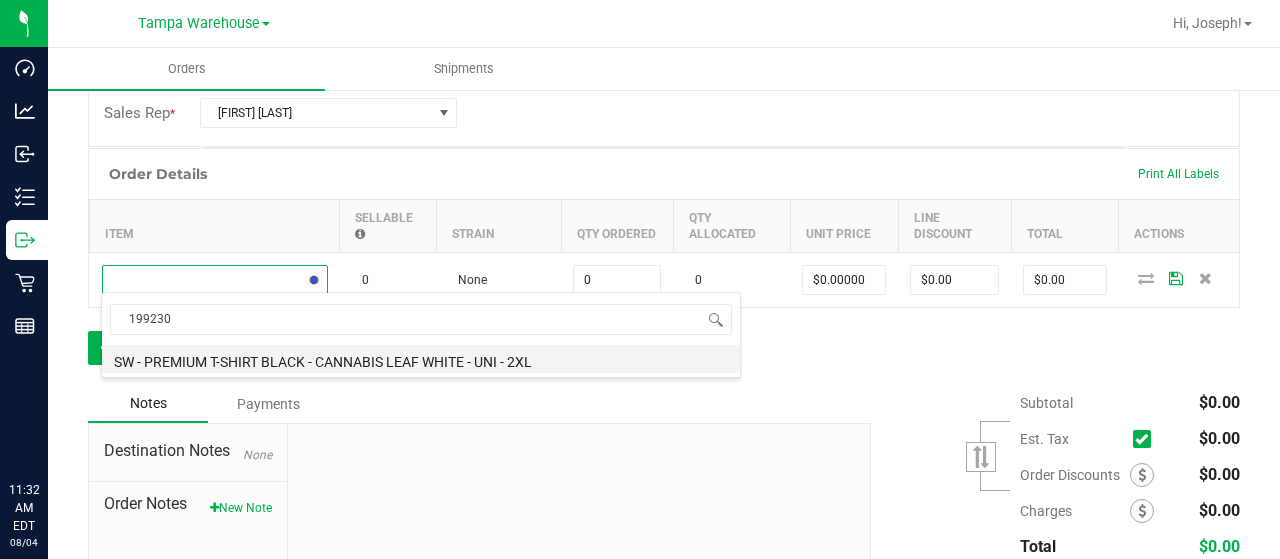 type on "1992301" 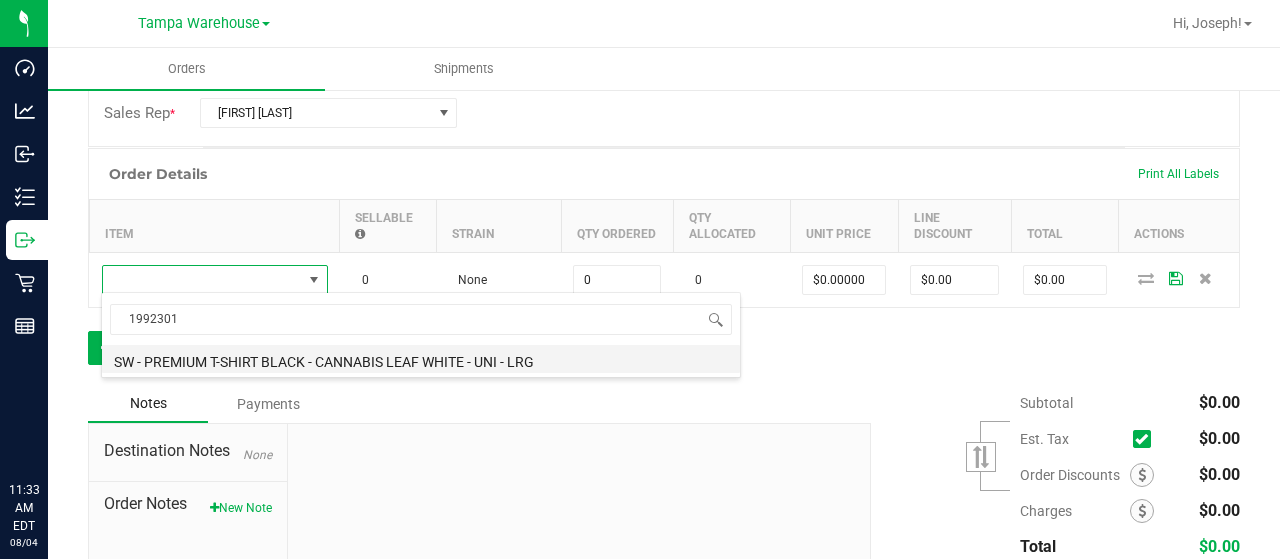 click on "SW - PREMIUM T-SHIRT BLACK - CANNABIS LEAF WHITE - UNI - LRG" at bounding box center (421, 359) 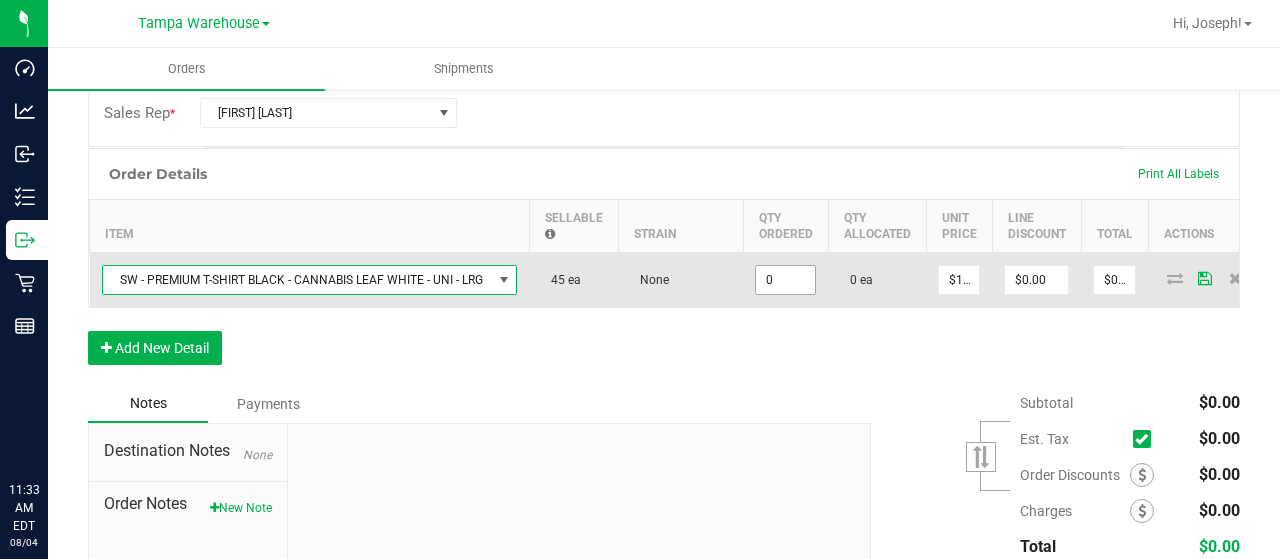 click on "0" at bounding box center [785, 280] 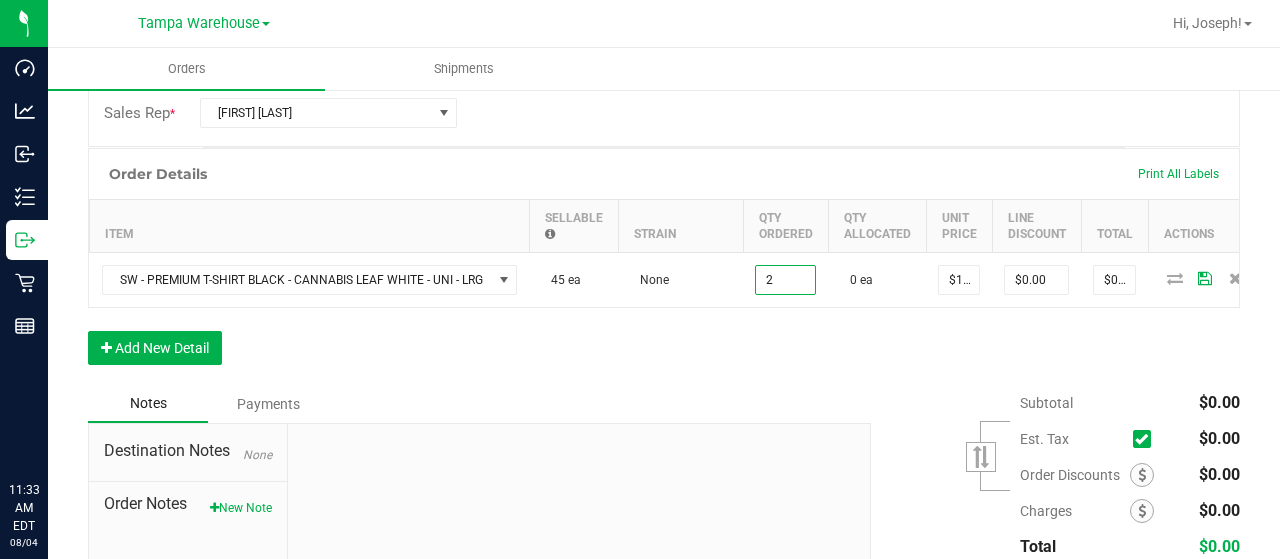 type on "2 ea" 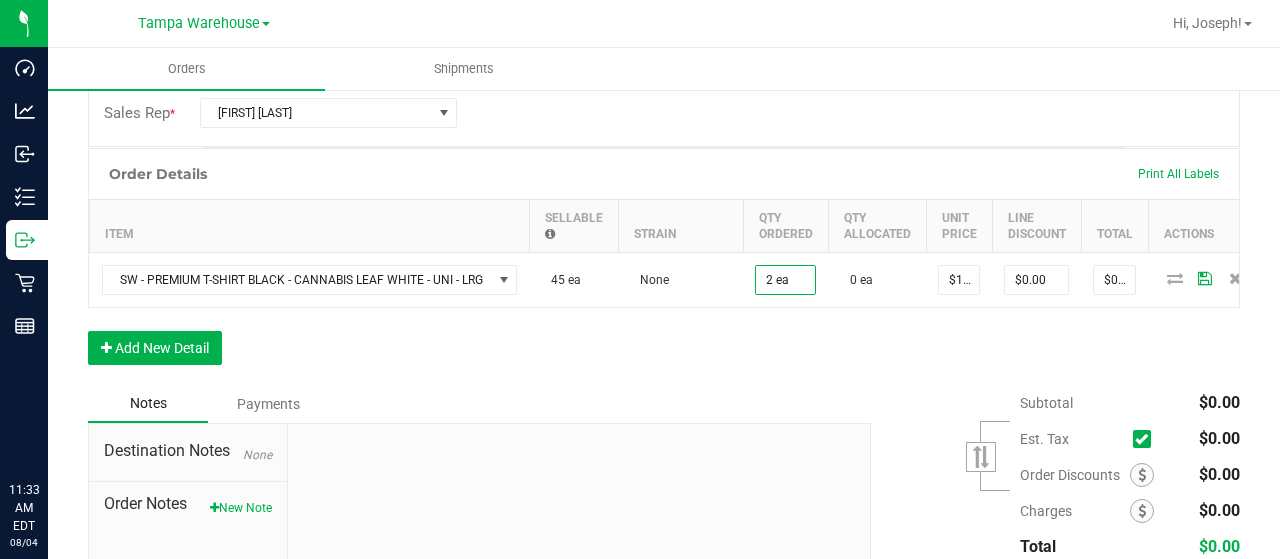 type on "$20.90" 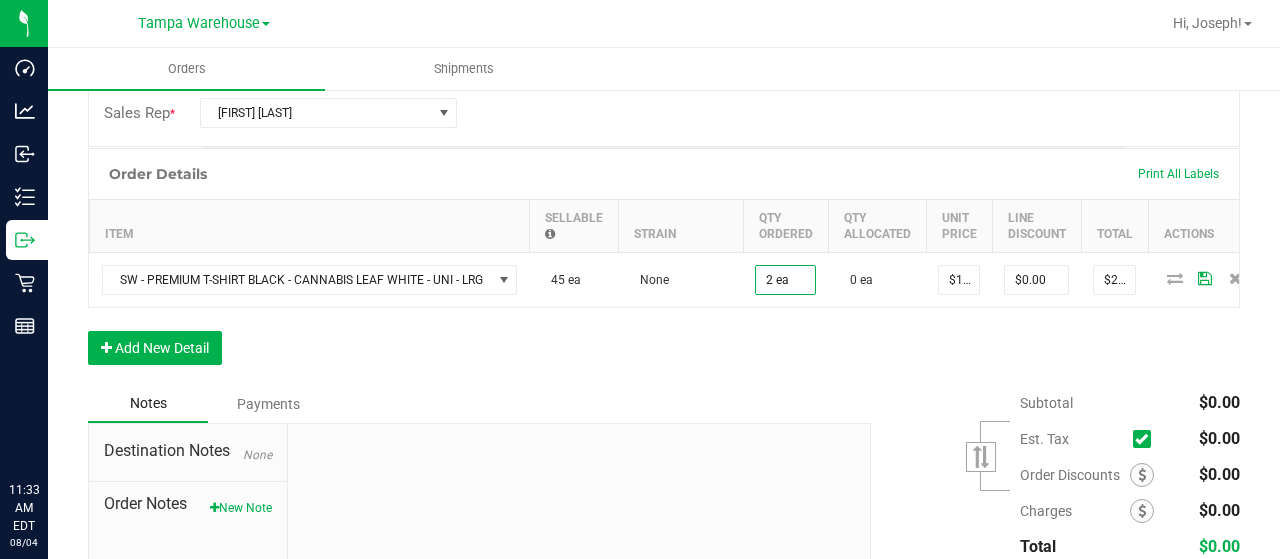 click on "Order Details Print All Labels Item Sellable Strain Qty Ordered Qty Allocated Unit Price Line Discount Total Actions SW - PREMIUM T-SHIRT BLACK - CANNABIS LEAF WHITE - UNI - LRG 45 ea None 2 ea 0 ea $[PRICE] $[PRICE]
Add New Detail" at bounding box center (664, 266) 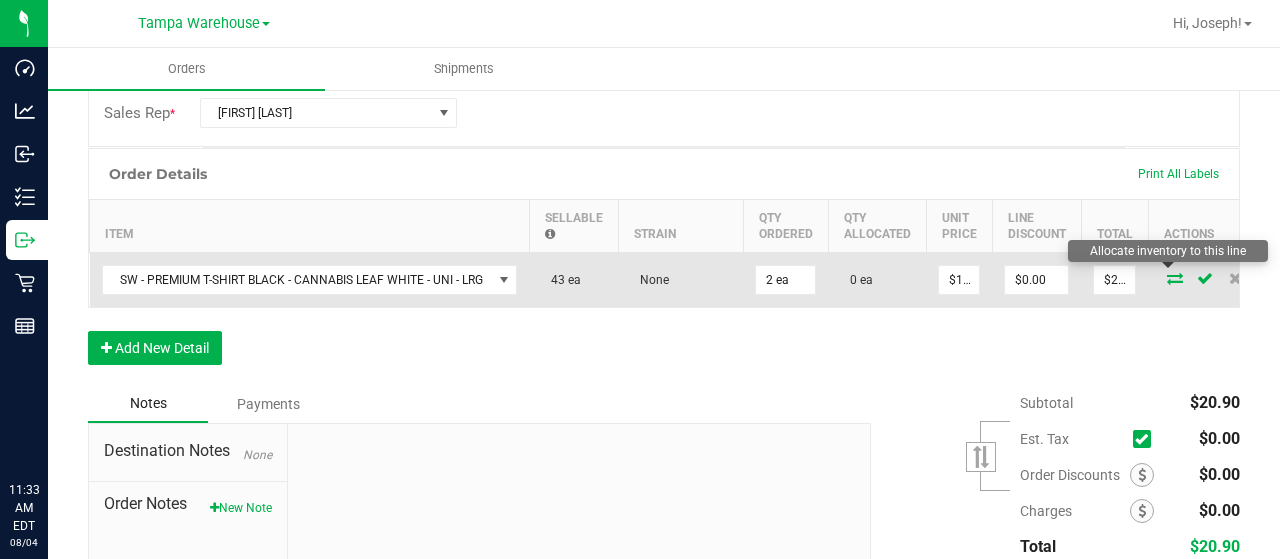 click at bounding box center [1175, 278] 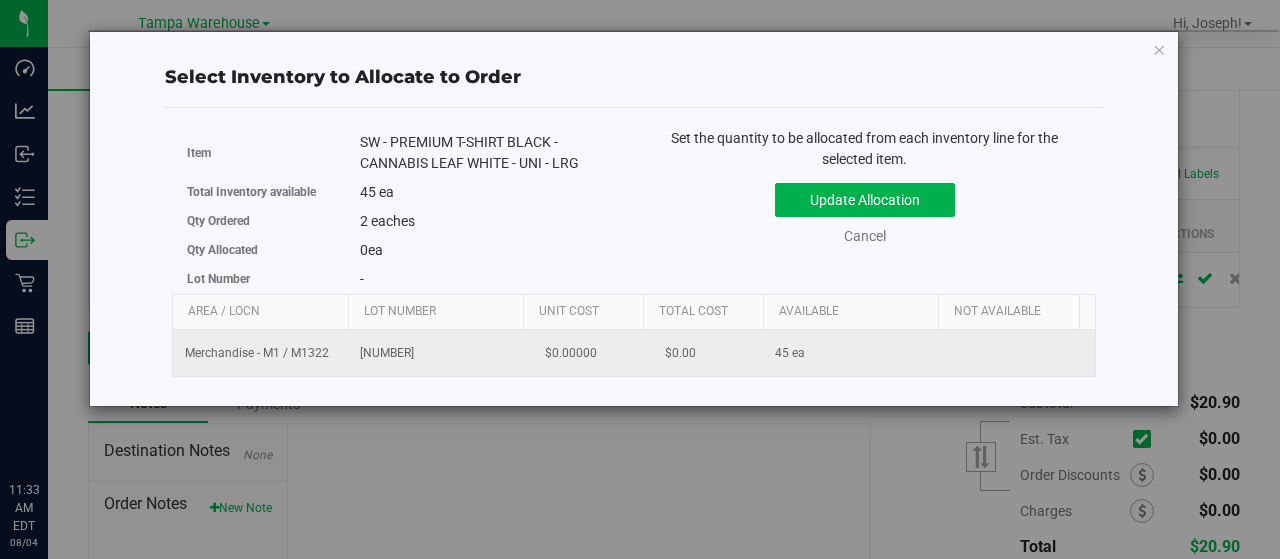 scroll, scrollTop: 0, scrollLeft: 206, axis: horizontal 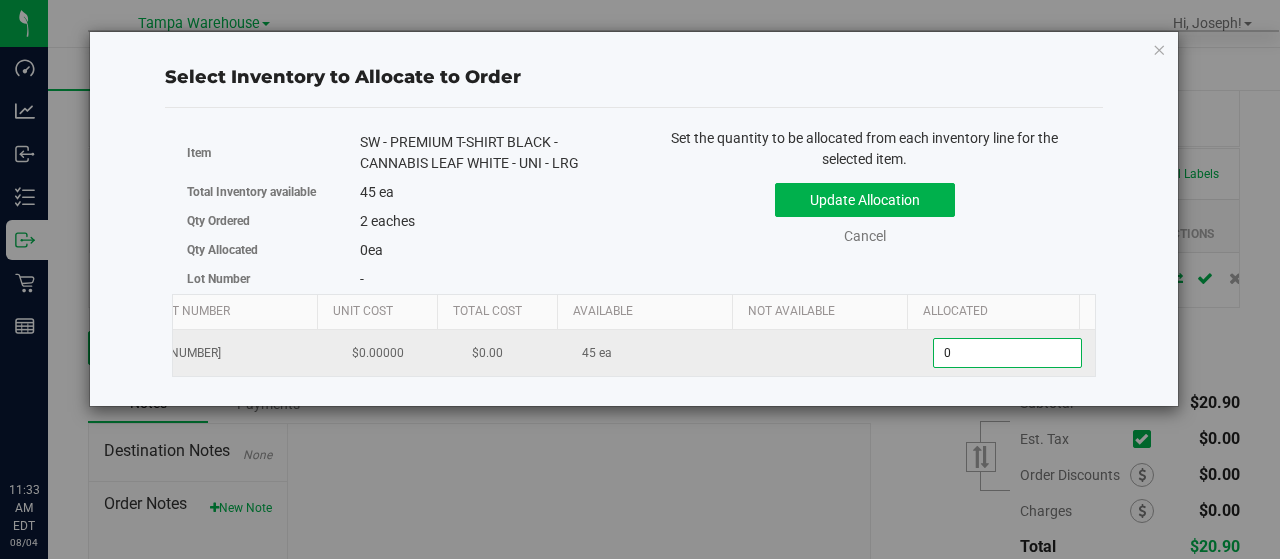 click on "0 0" at bounding box center [1007, 353] 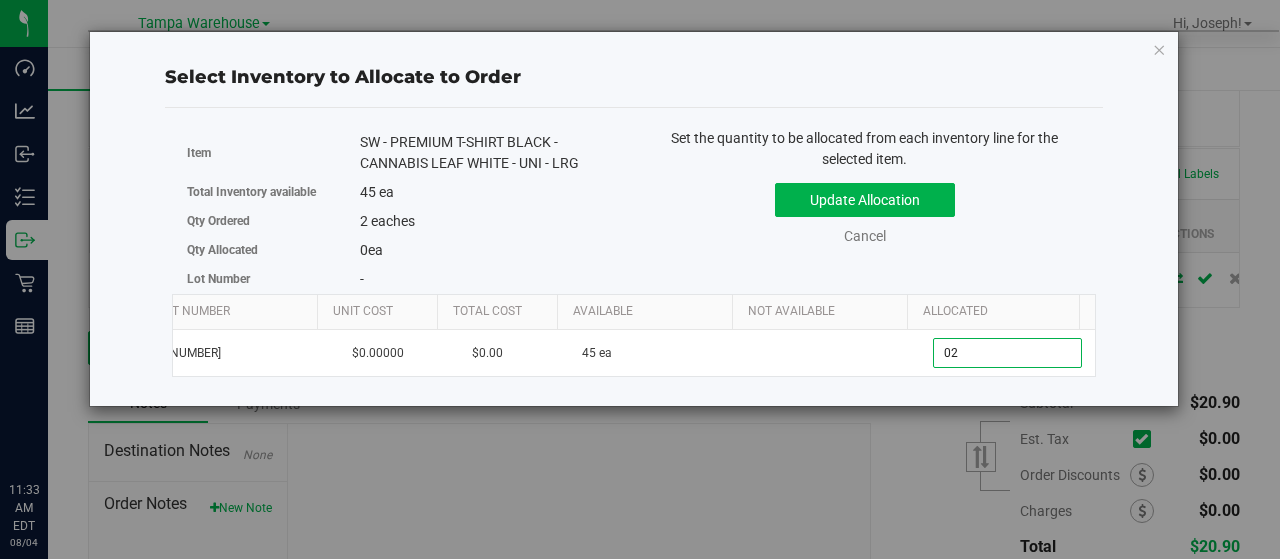 type on "2" 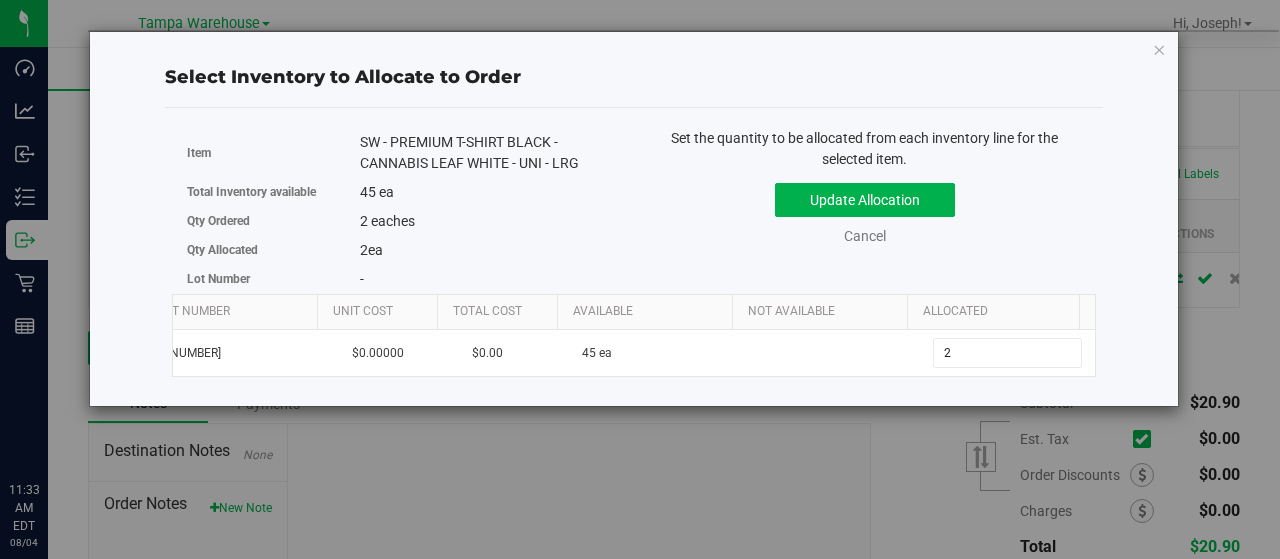 click on "Update Allocation
Cancel" at bounding box center [865, 210] 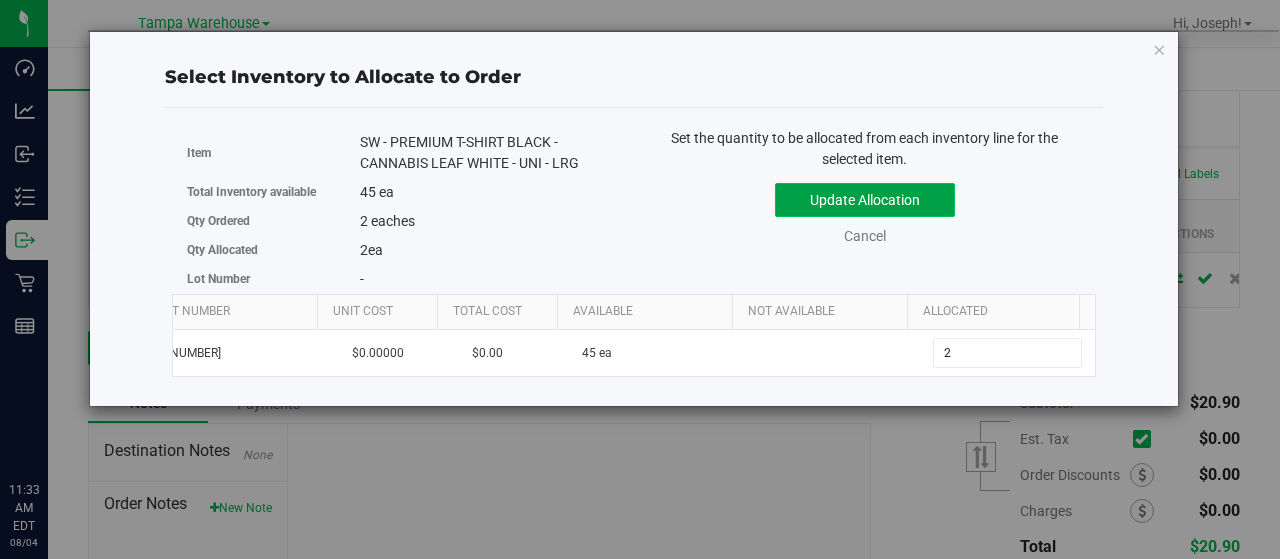 click on "Update Allocation" at bounding box center [865, 200] 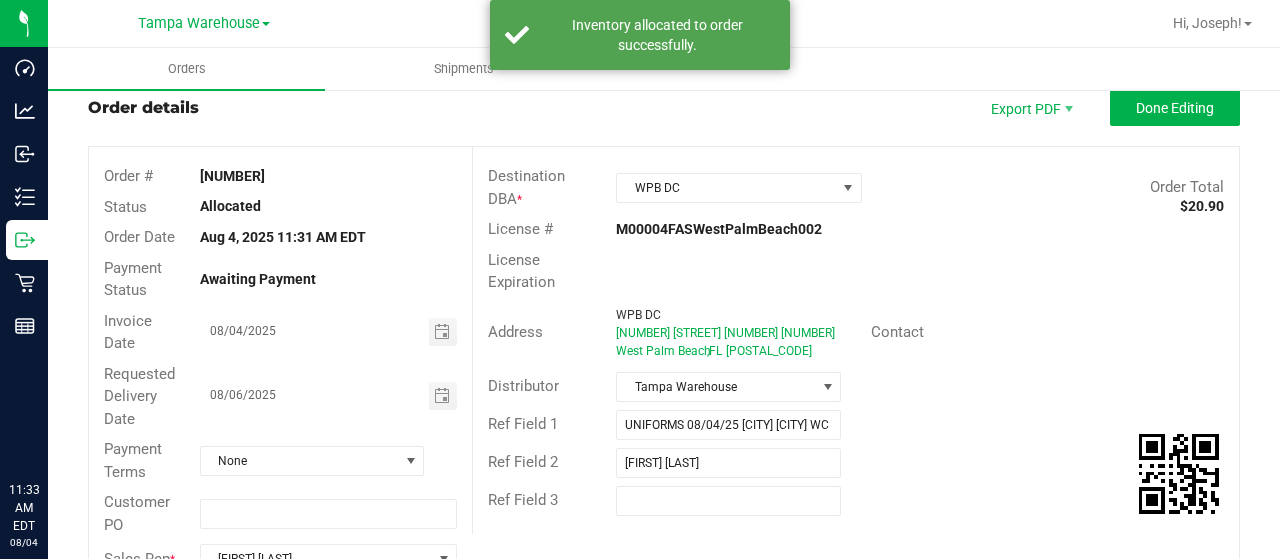 scroll, scrollTop: 0, scrollLeft: 0, axis: both 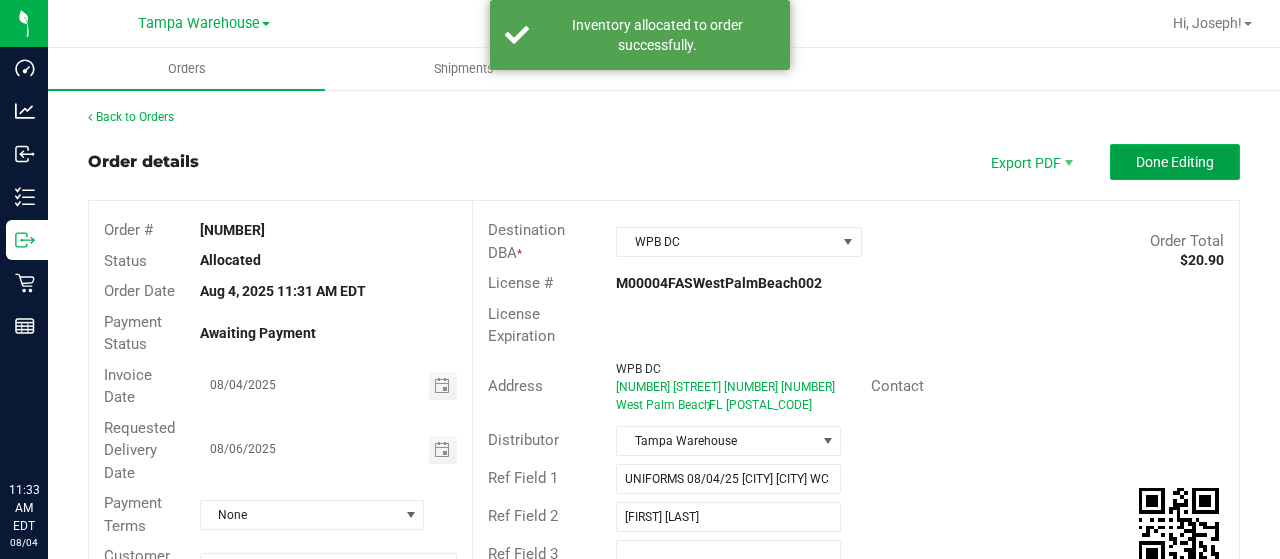click on "Done Editing" at bounding box center (1175, 162) 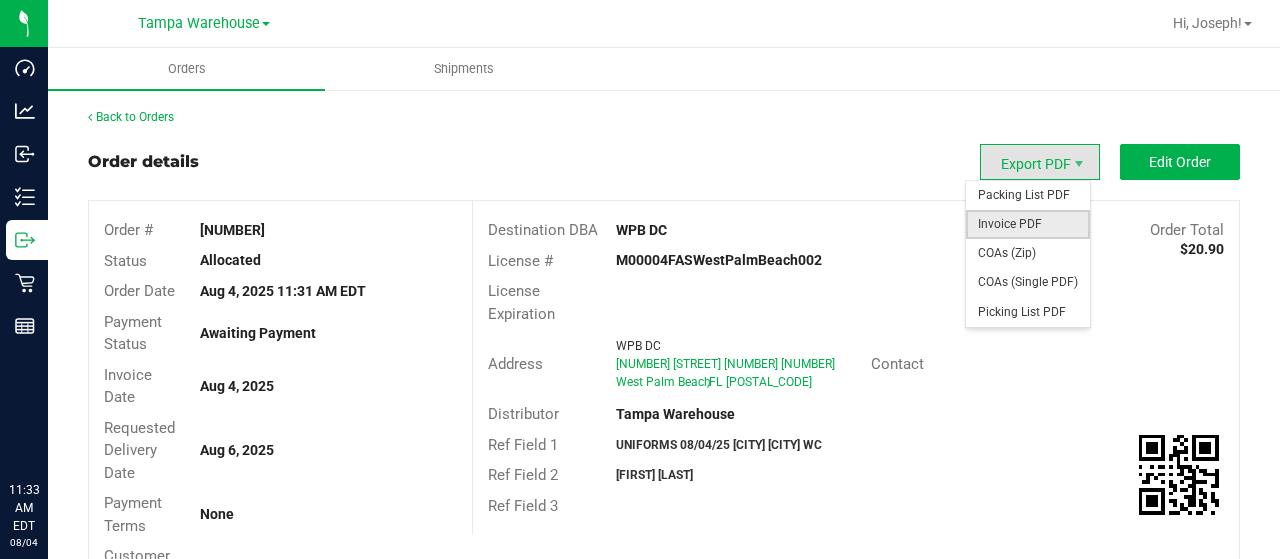 click on "Invoice PDF" at bounding box center (1028, 224) 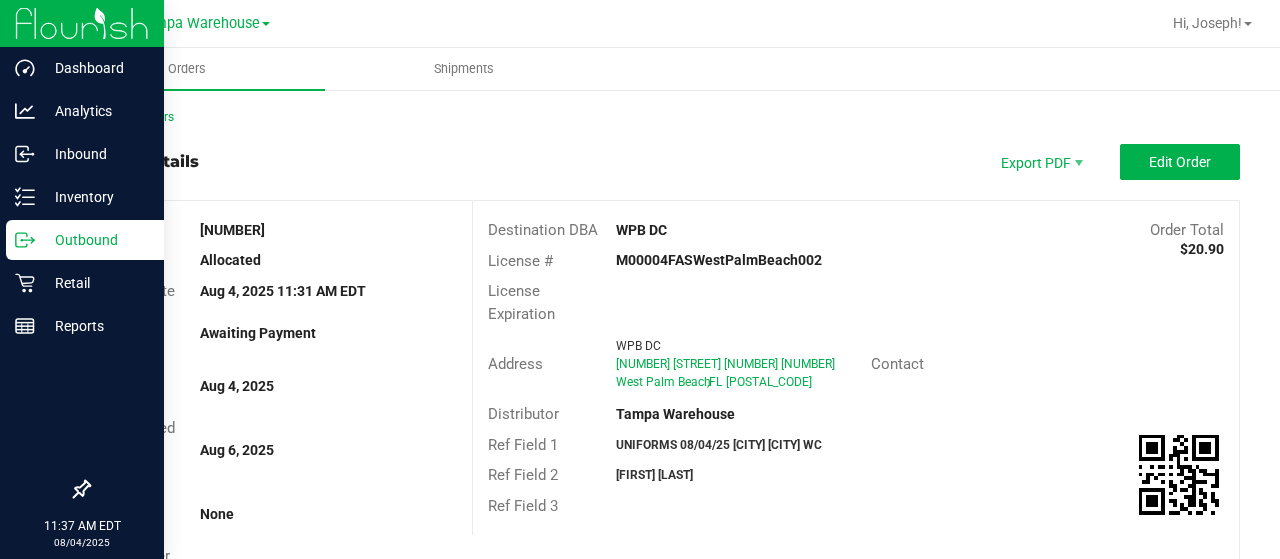 click on "Outbound" at bounding box center (95, 240) 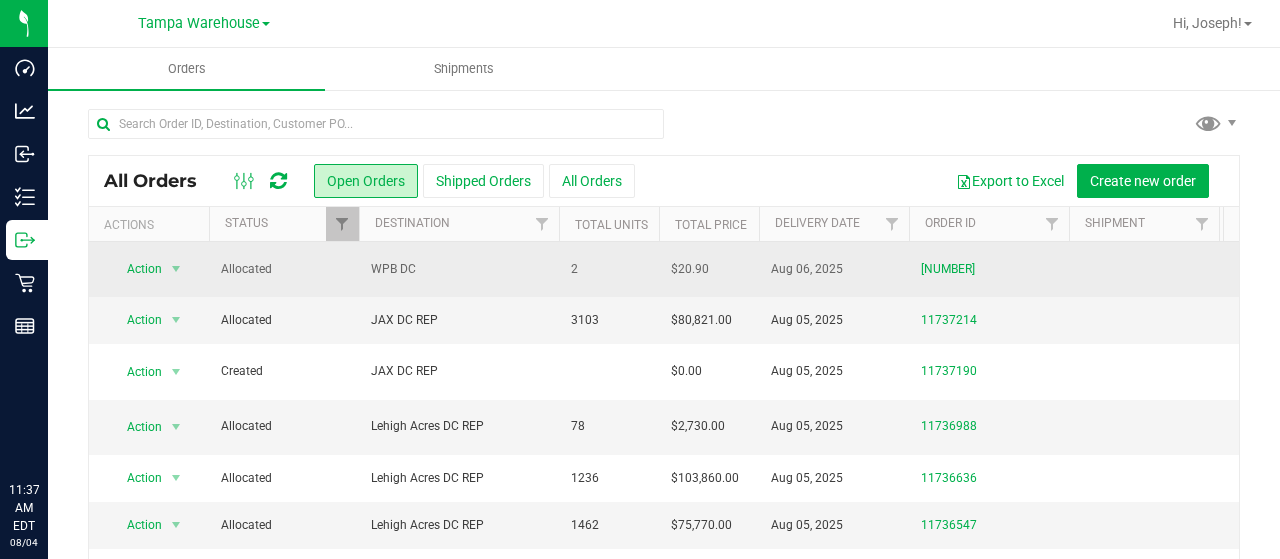 click on "Allocated" at bounding box center [284, 269] 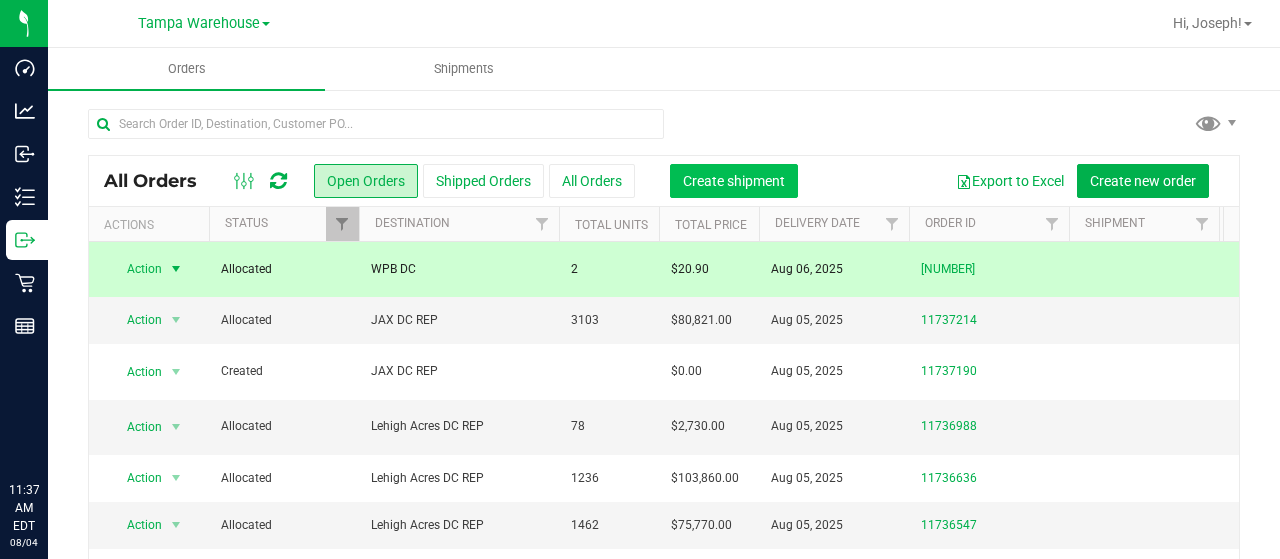 click on "Create shipment" at bounding box center (734, 181) 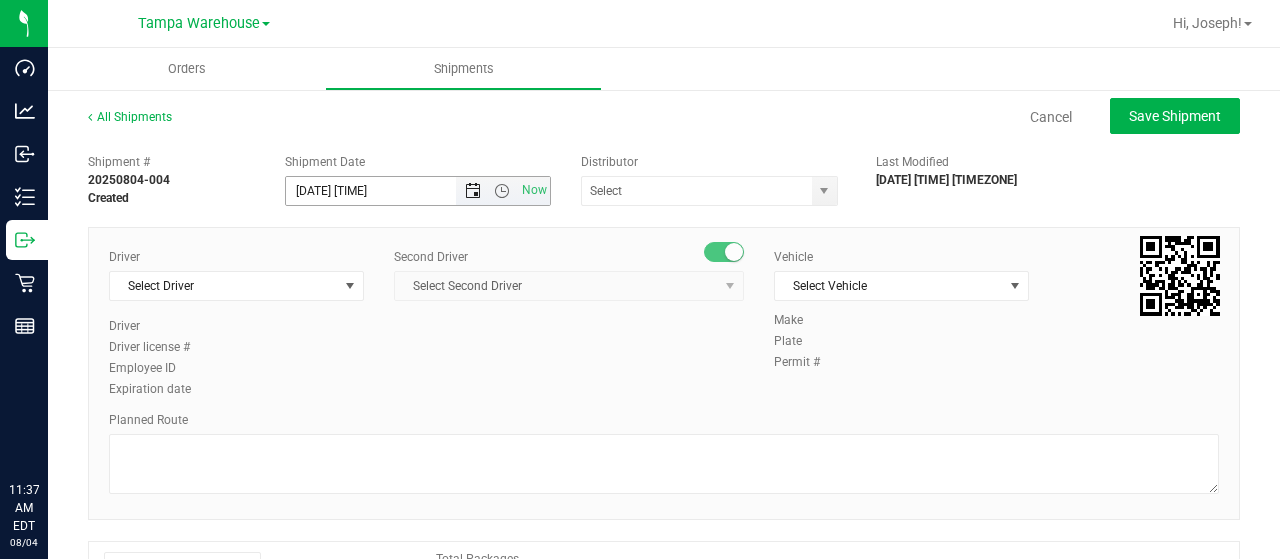 click at bounding box center (473, 191) 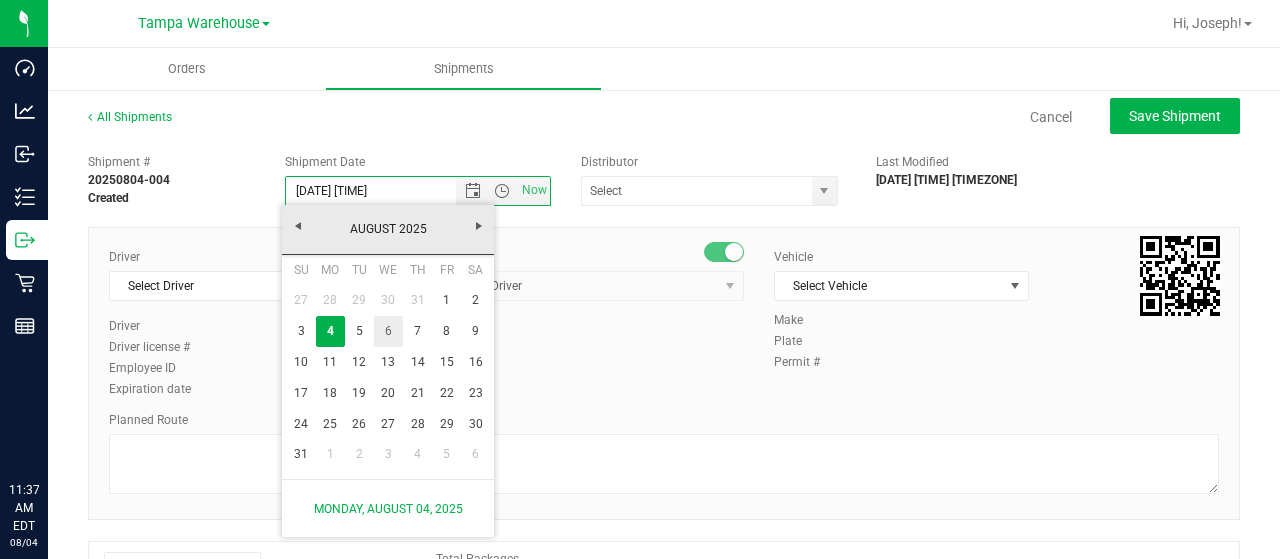 click on "6" at bounding box center (388, 331) 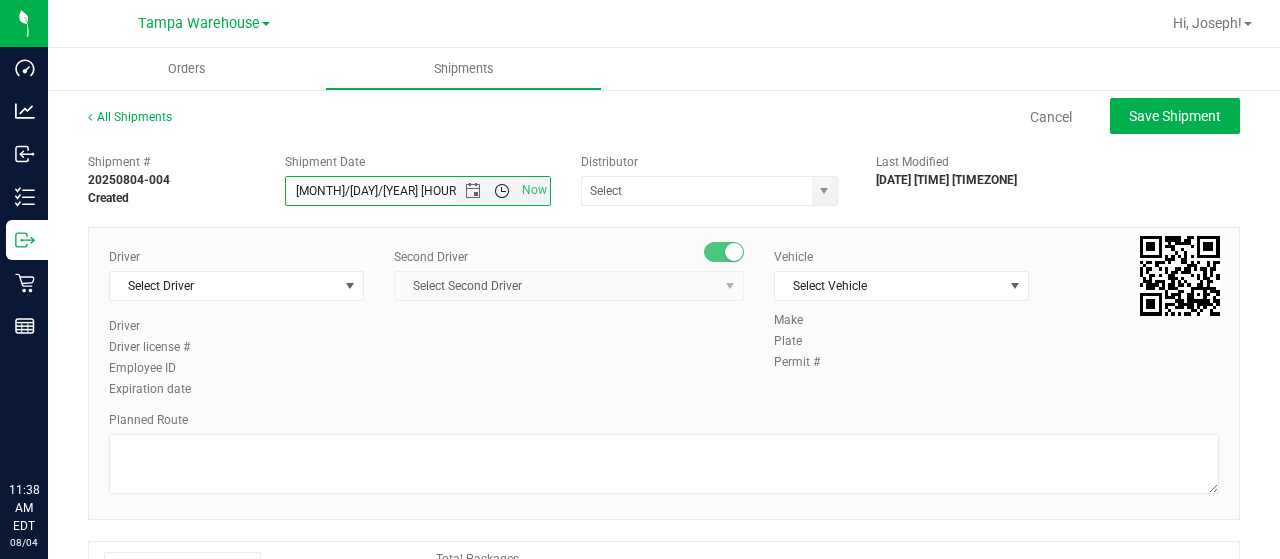 click at bounding box center [502, 191] 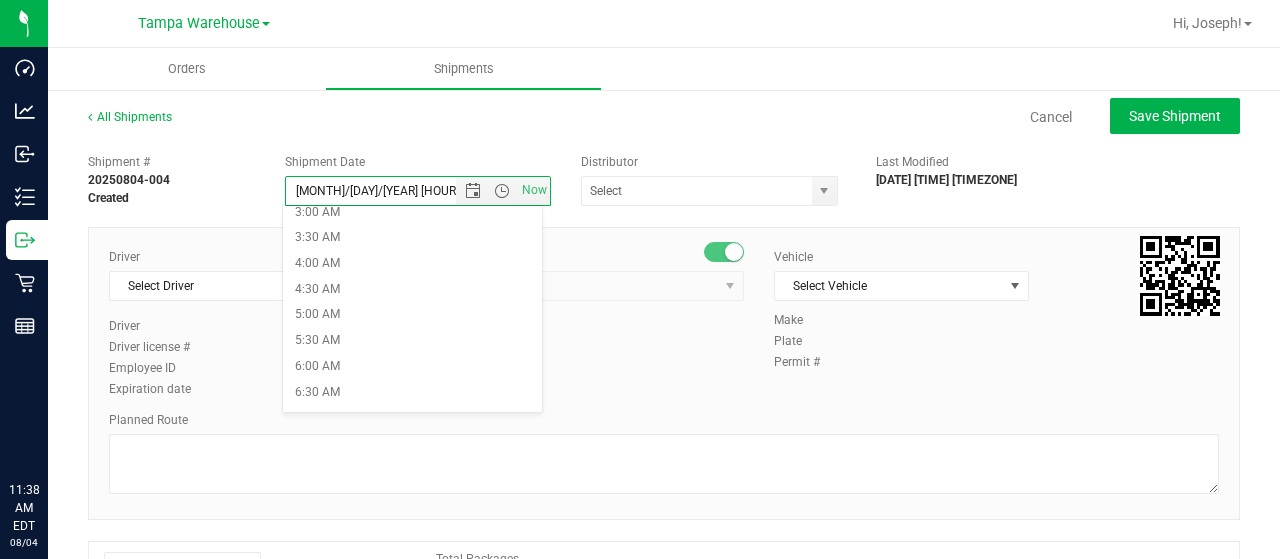 scroll, scrollTop: 200, scrollLeft: 0, axis: vertical 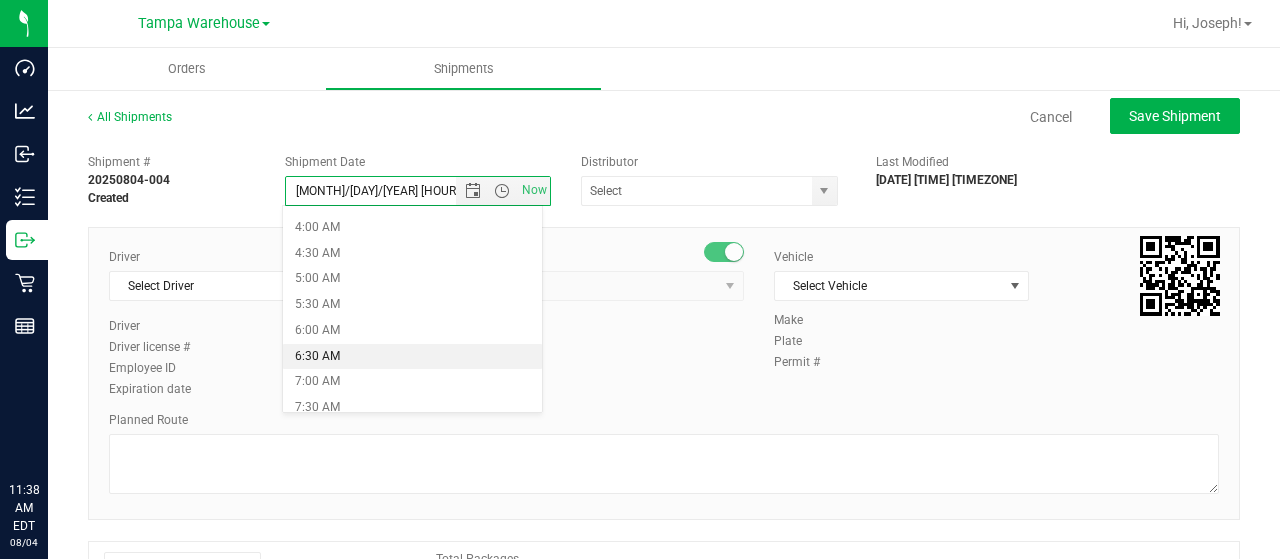 click on "6:30 AM" at bounding box center (412, 357) 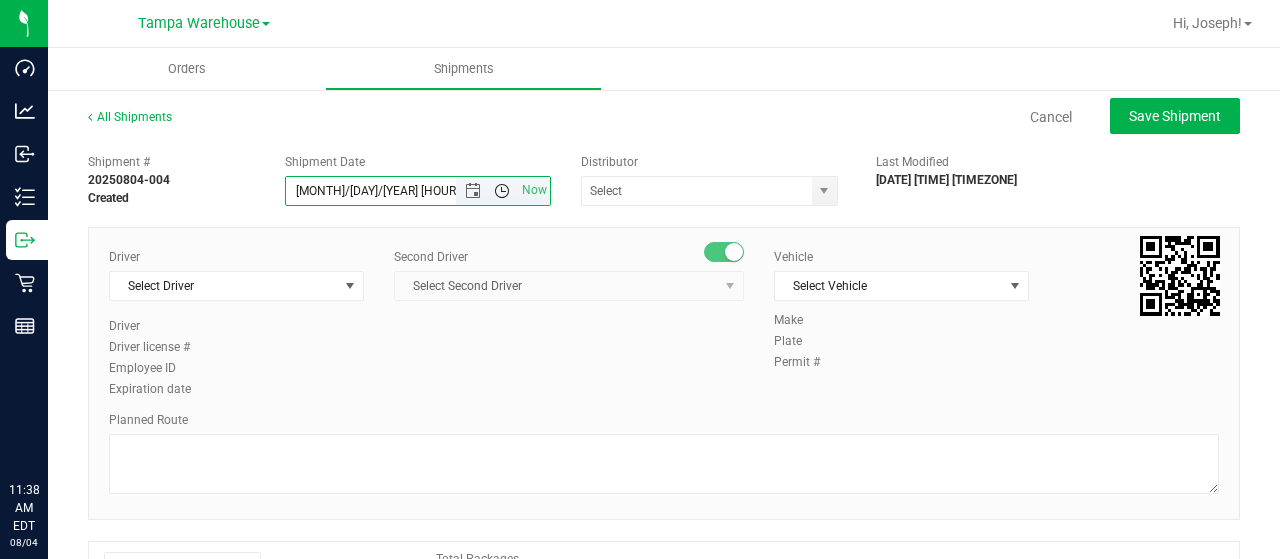 click at bounding box center (502, 191) 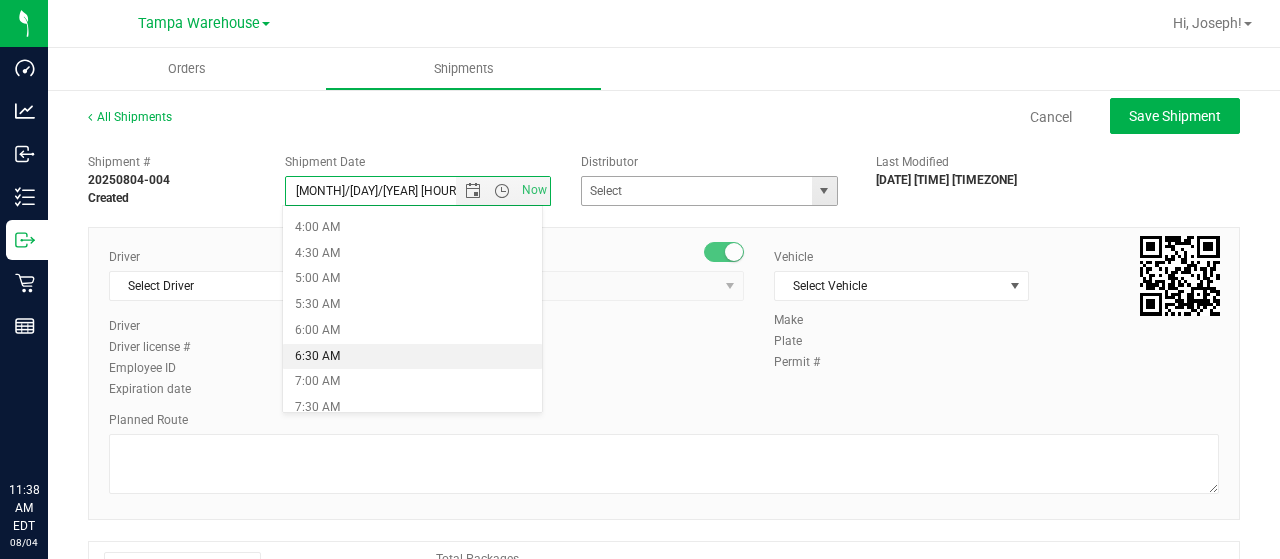 click at bounding box center (824, 191) 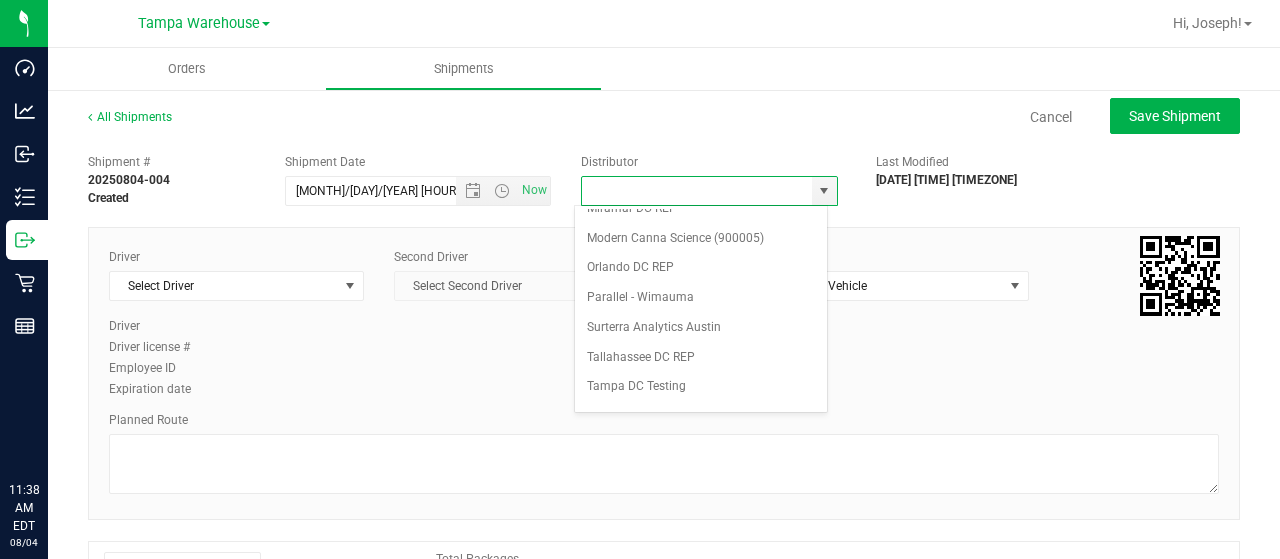 scroll, scrollTop: 784, scrollLeft: 0, axis: vertical 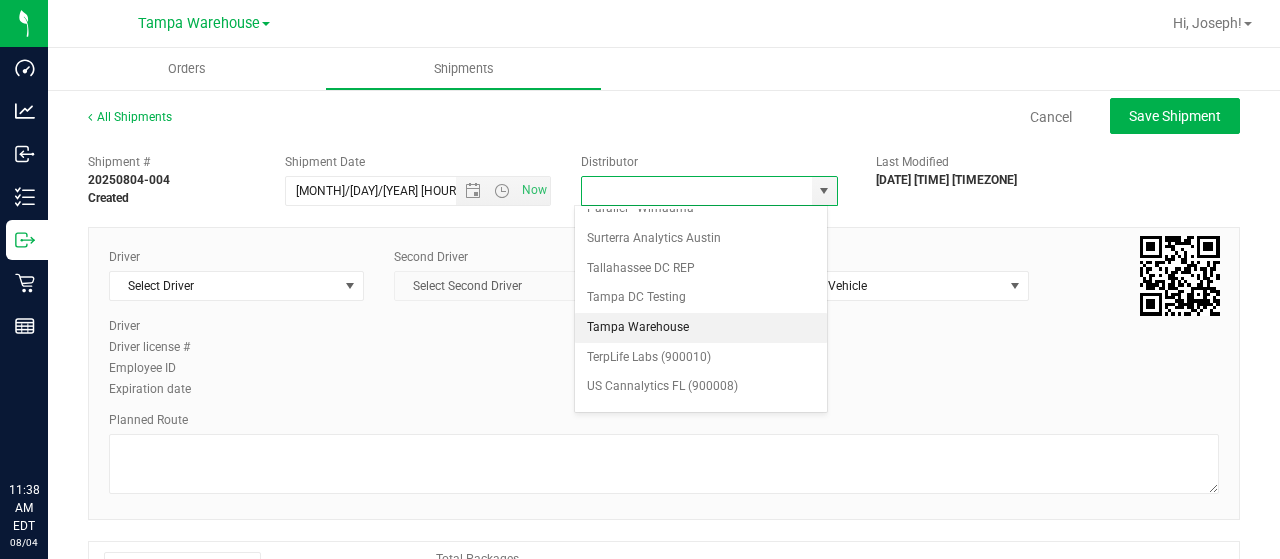 click on "Tampa Warehouse" at bounding box center [701, 328] 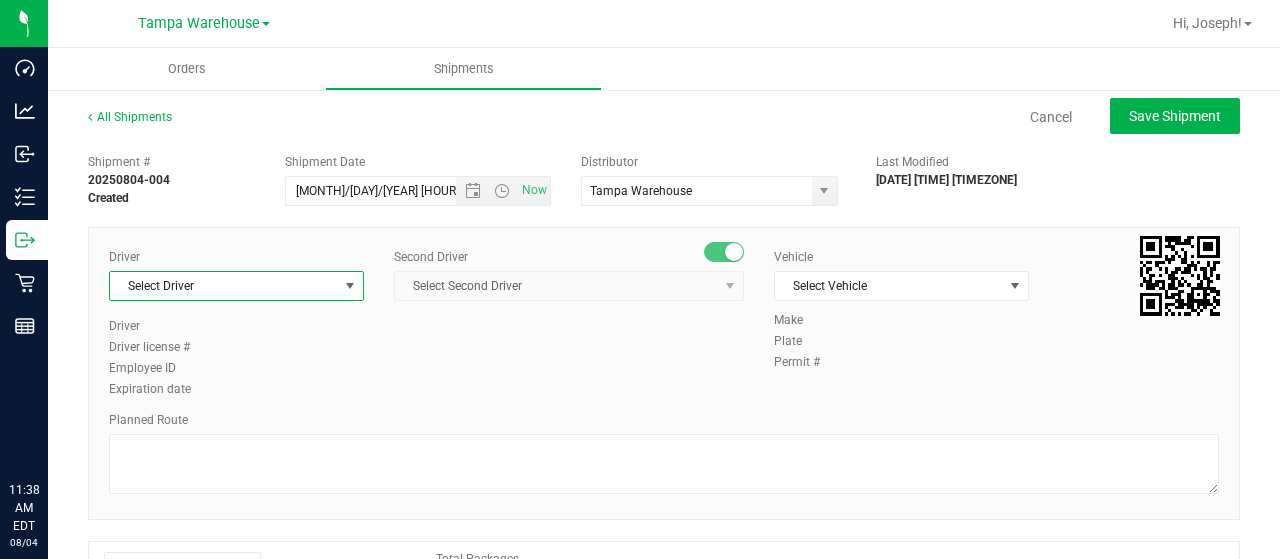 click on "Select Driver" at bounding box center [224, 286] 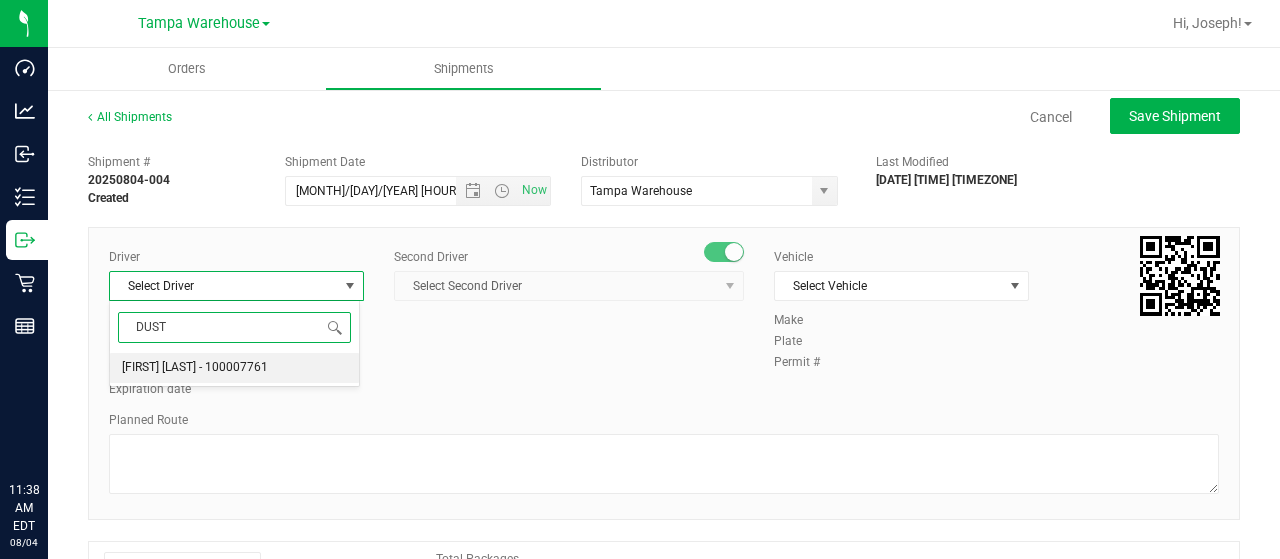 click on "[FIRST] [LAST] - 100007761" at bounding box center (195, 368) 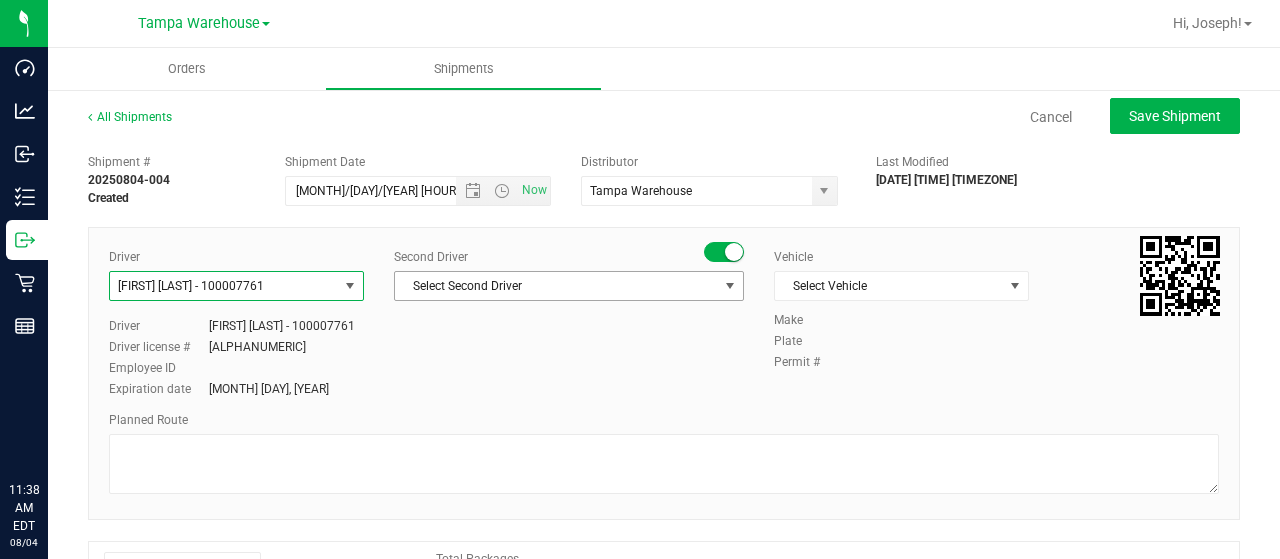 click on "Select Second Driver" at bounding box center [556, 286] 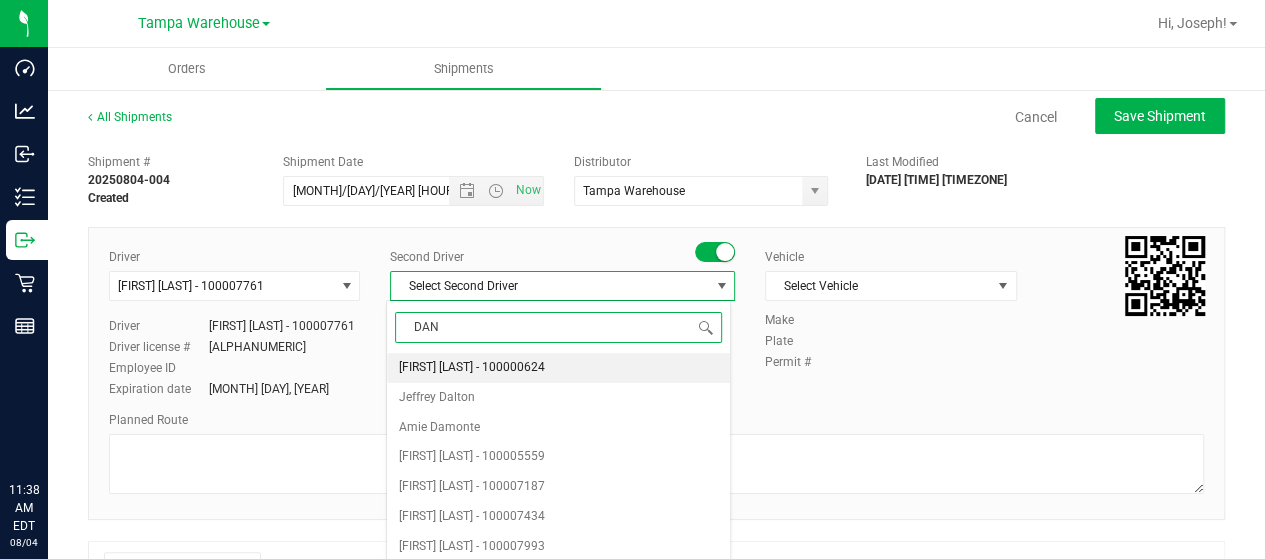 type on "DANN" 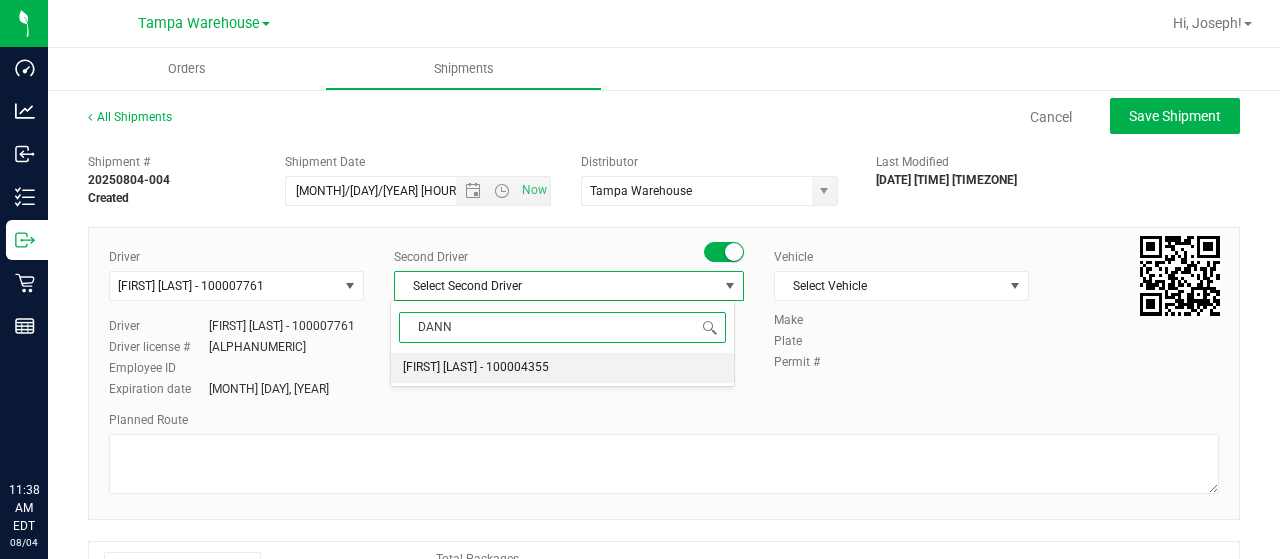 click on "[FIRST] [LAST] - 100004355" at bounding box center [562, 368] 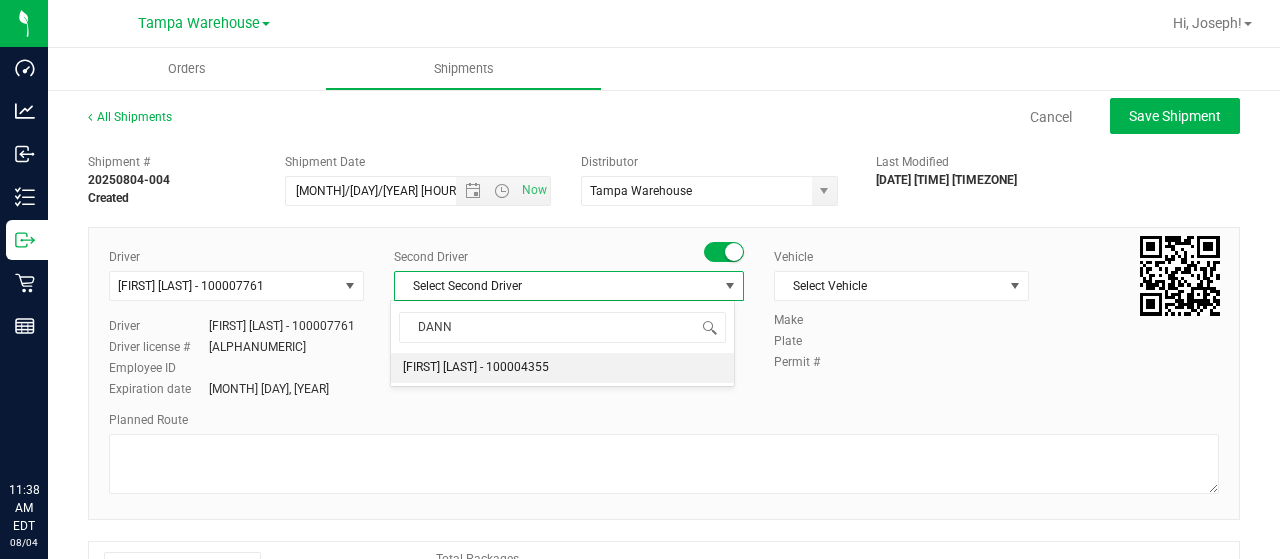 type 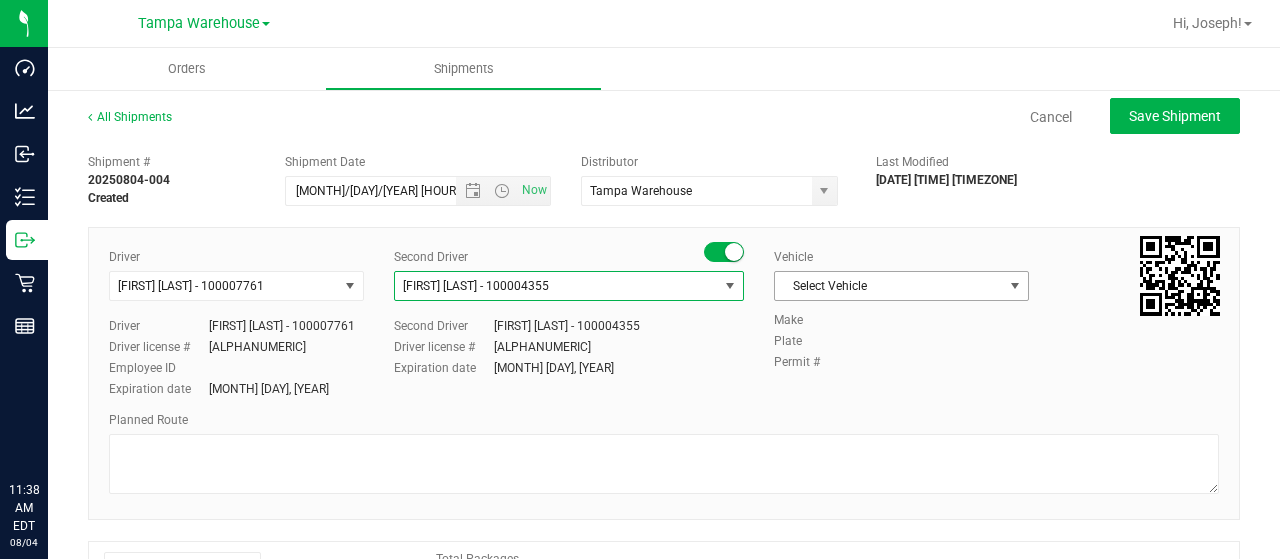 click at bounding box center (1015, 286) 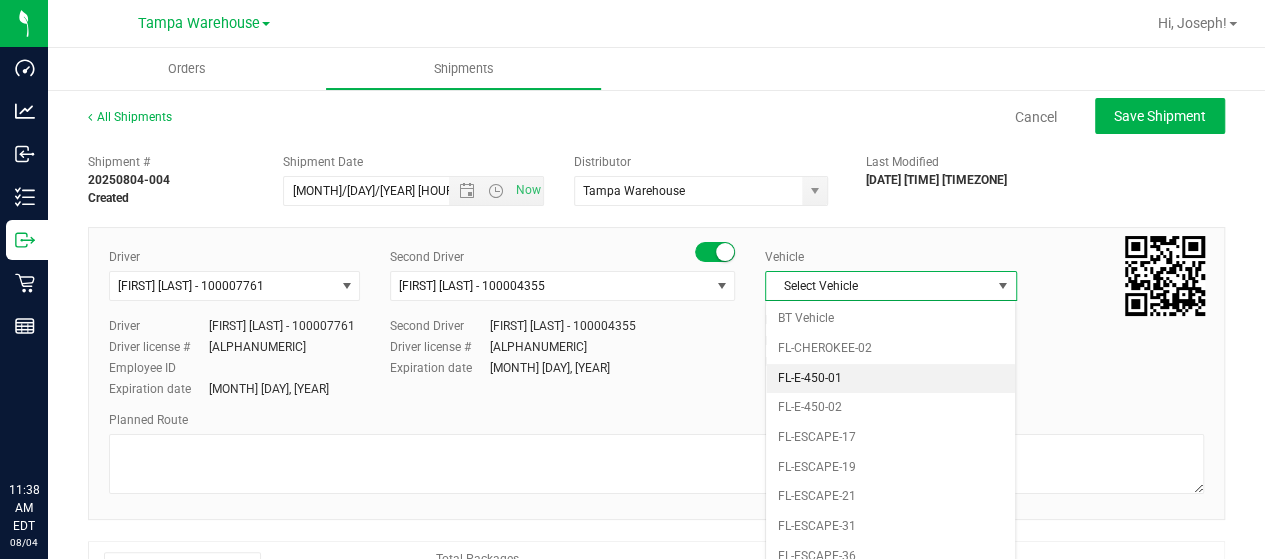 click on "FL-E-450-01" at bounding box center (890, 379) 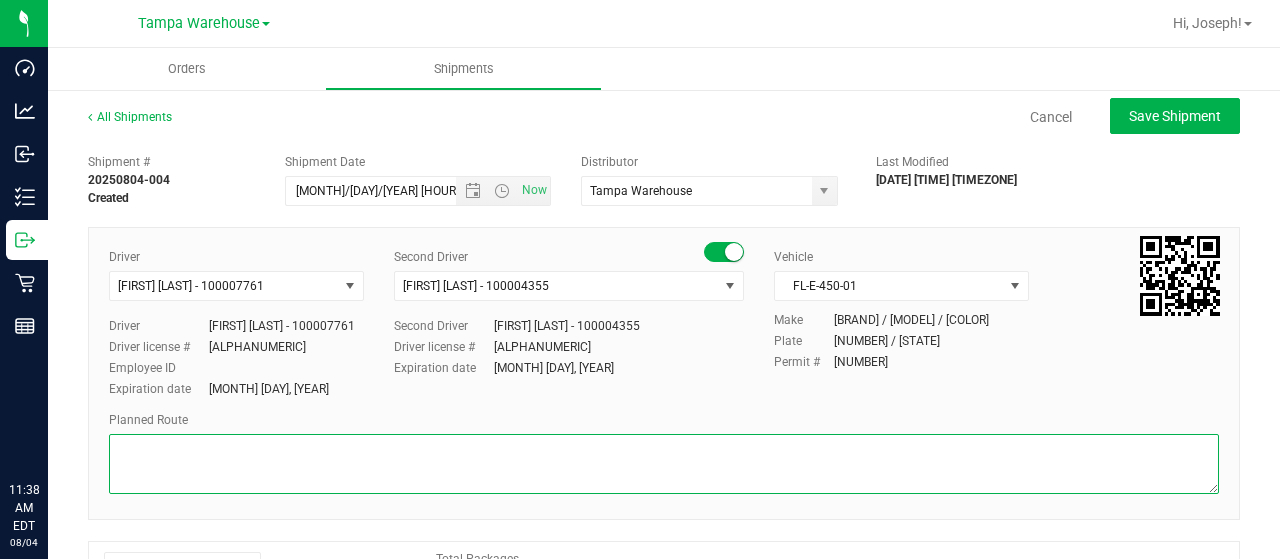 click at bounding box center (664, 464) 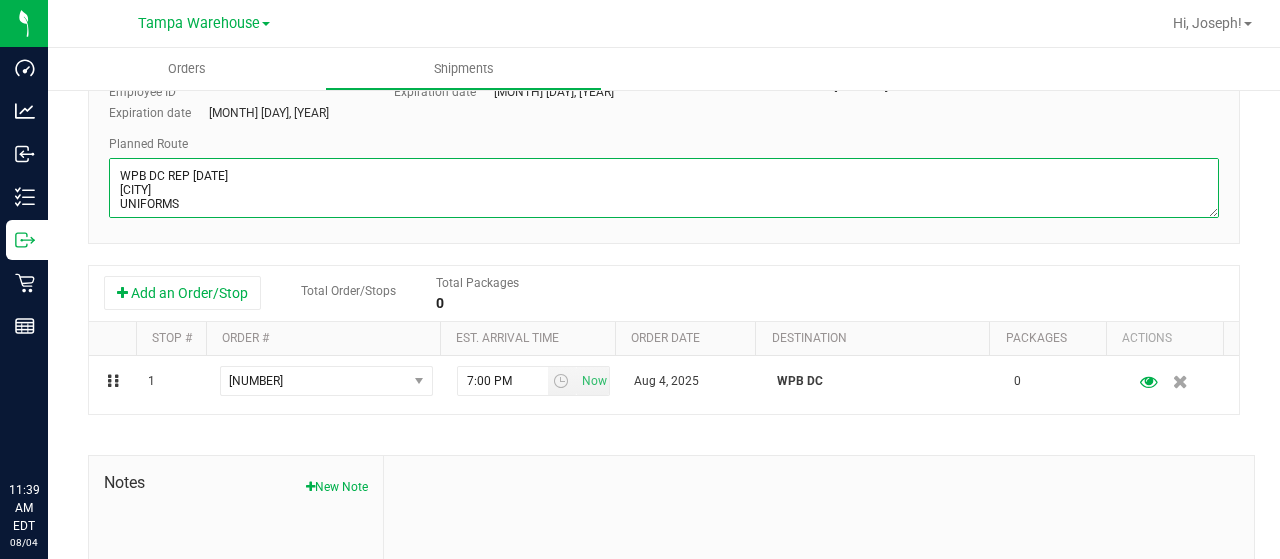scroll, scrollTop: 277, scrollLeft: 0, axis: vertical 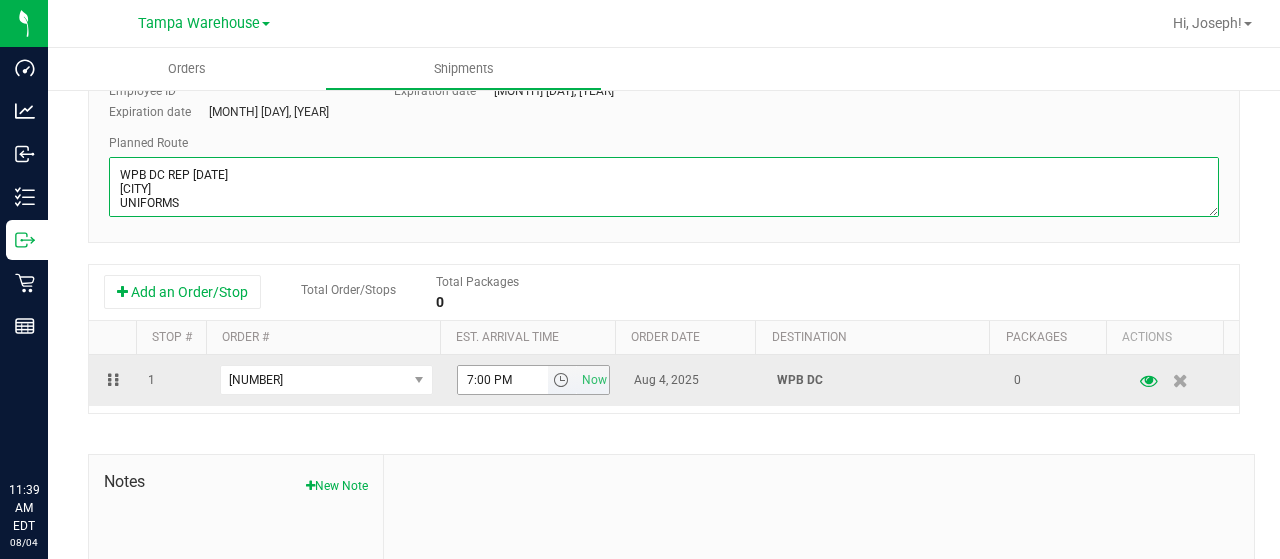click at bounding box center [561, 380] 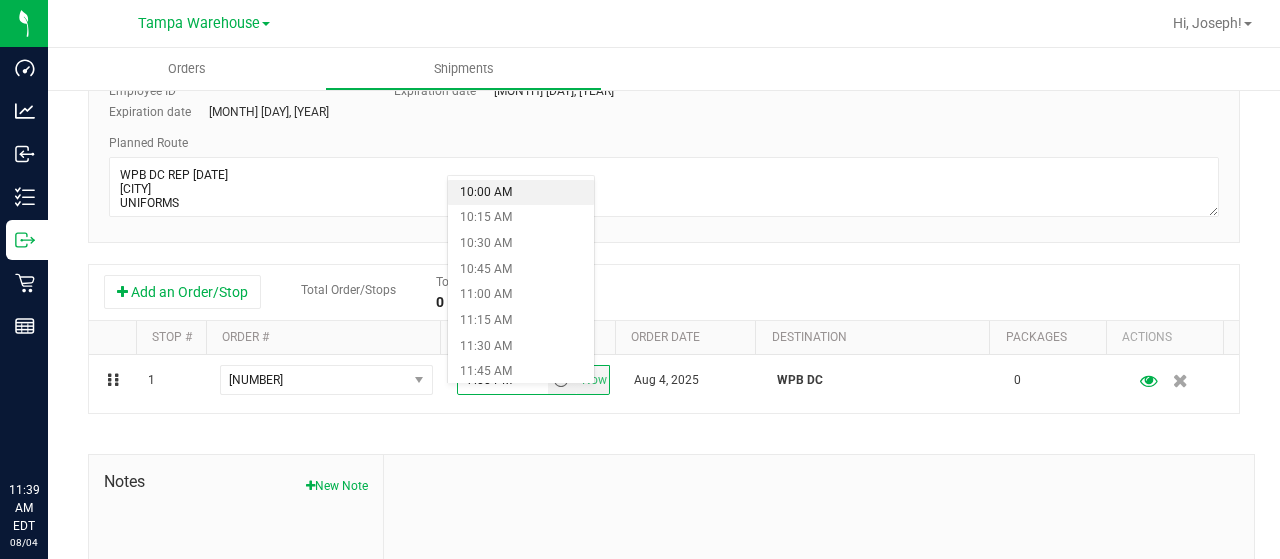 scroll, scrollTop: 1032, scrollLeft: 0, axis: vertical 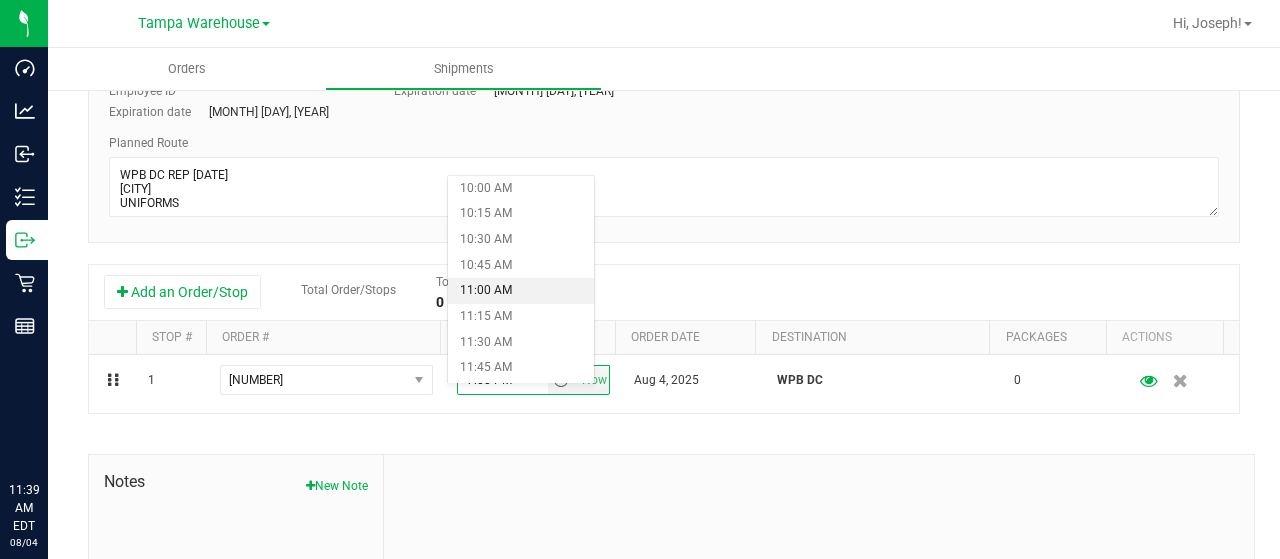 click on "11:00 AM" at bounding box center [521, 291] 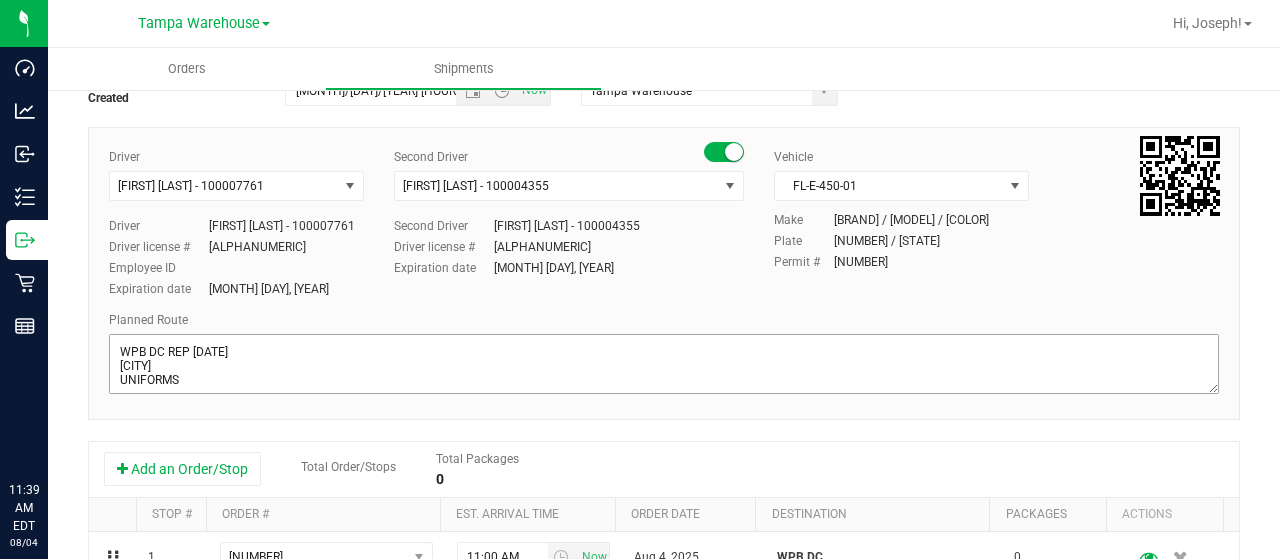 scroll, scrollTop: 0, scrollLeft: 0, axis: both 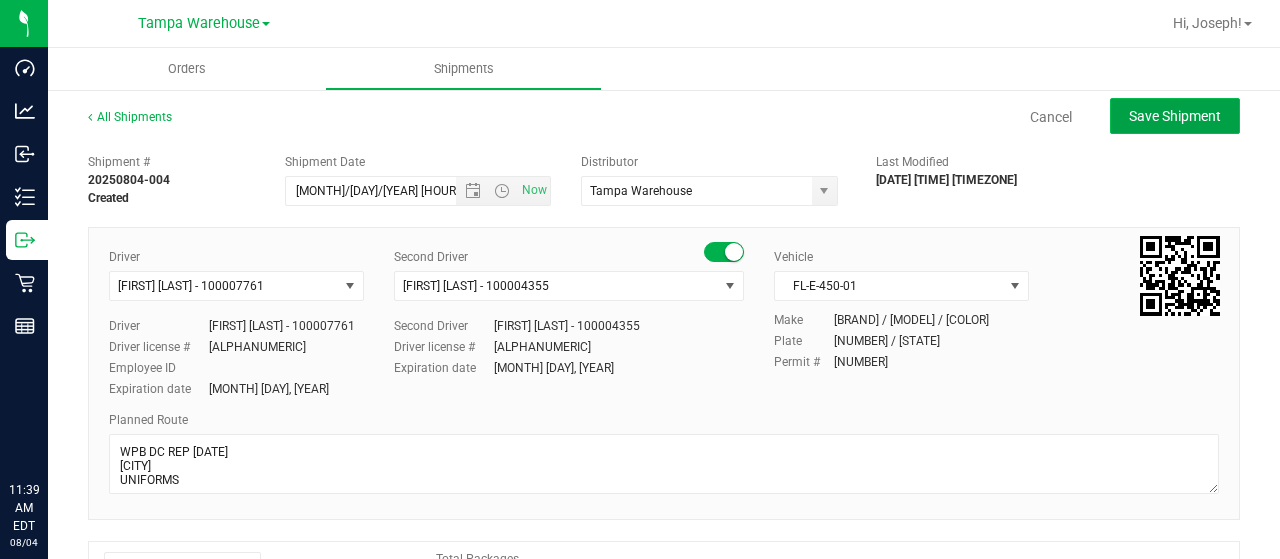 click on "Save Shipment" 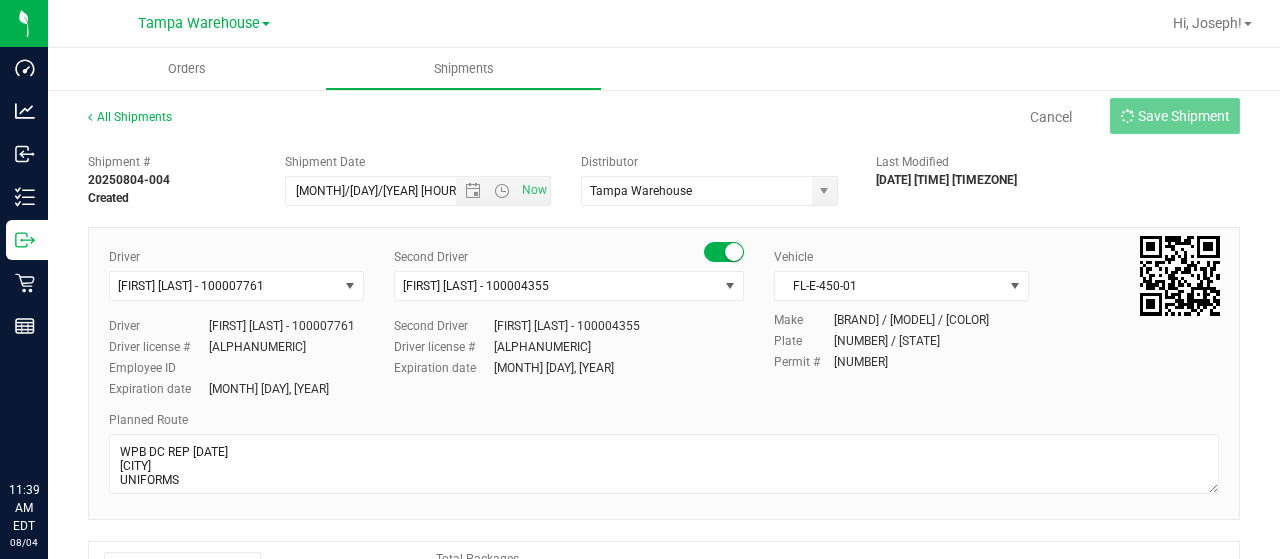 type on "[MONTH]/[DAY]/[YEAR] [HOUR]:[MINUTE] [AM/PM]" 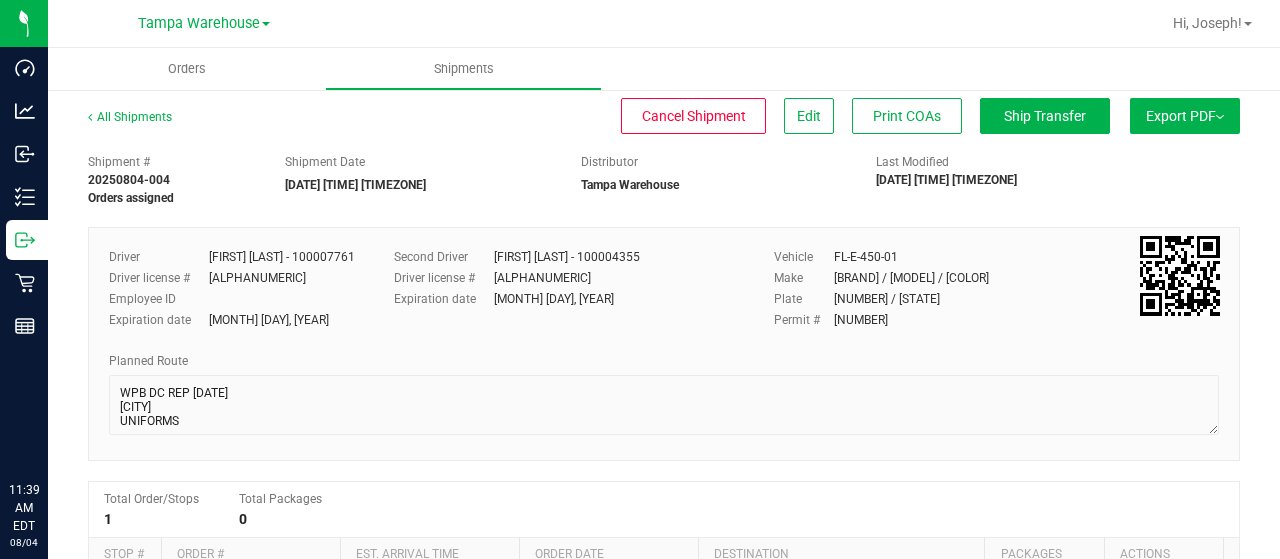 click on "Export PDF" at bounding box center [1185, 116] 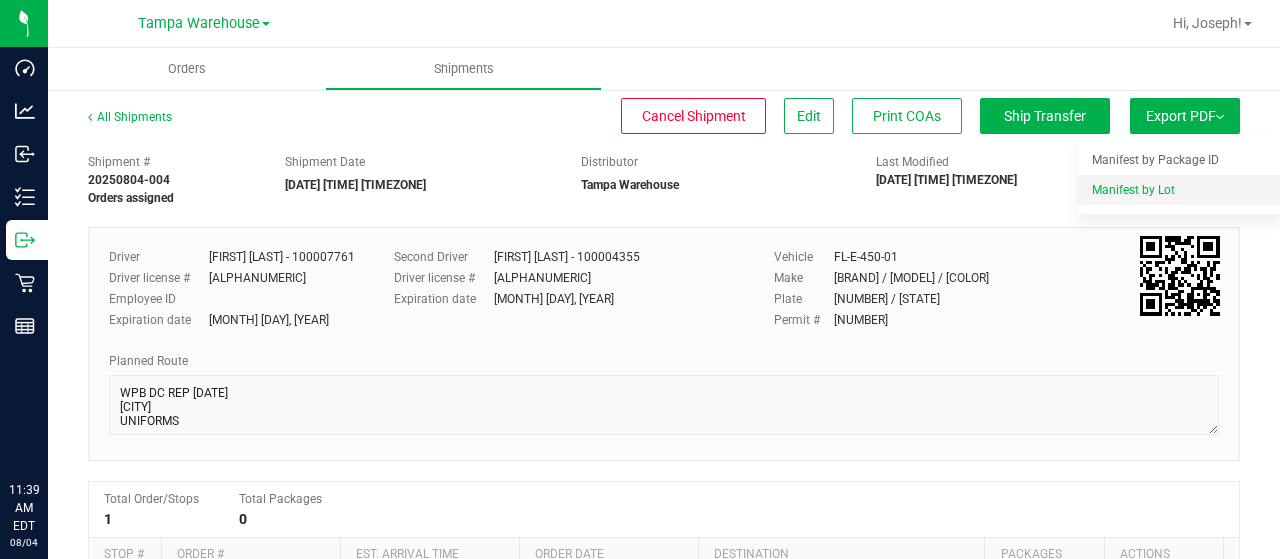 click on "Manifest by Lot" at bounding box center (1133, 190) 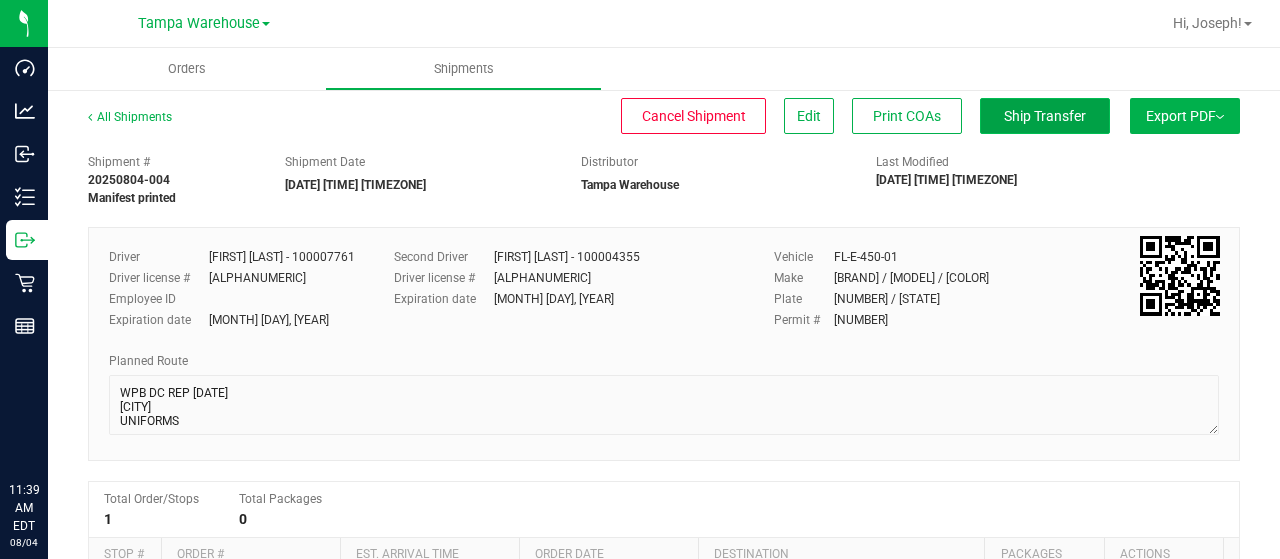 click on "Ship Transfer" at bounding box center [1045, 116] 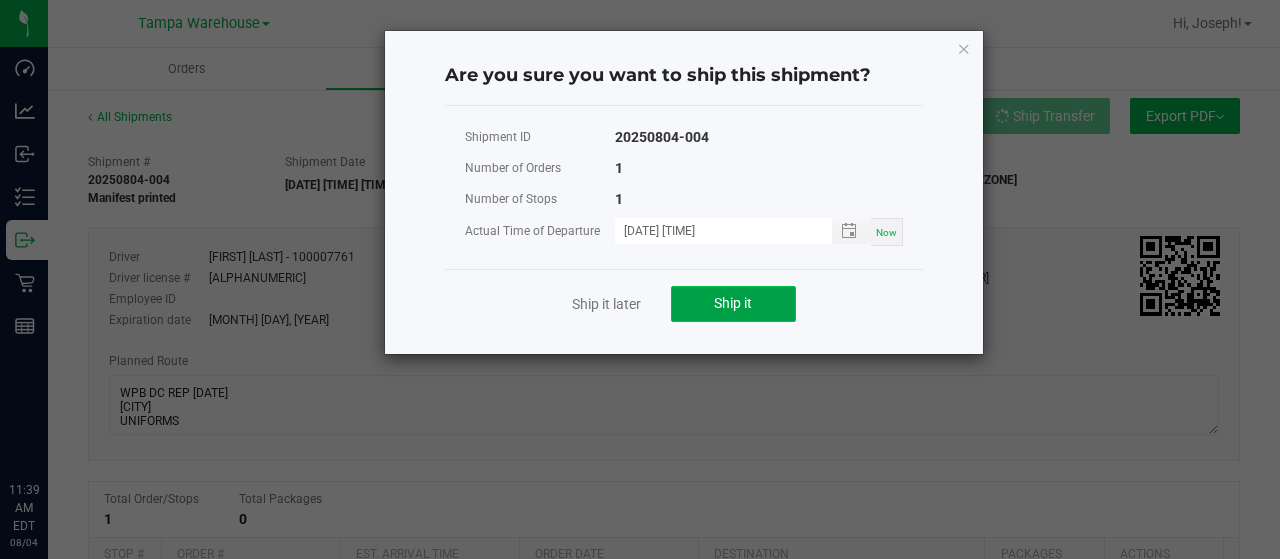 click on "Ship it" 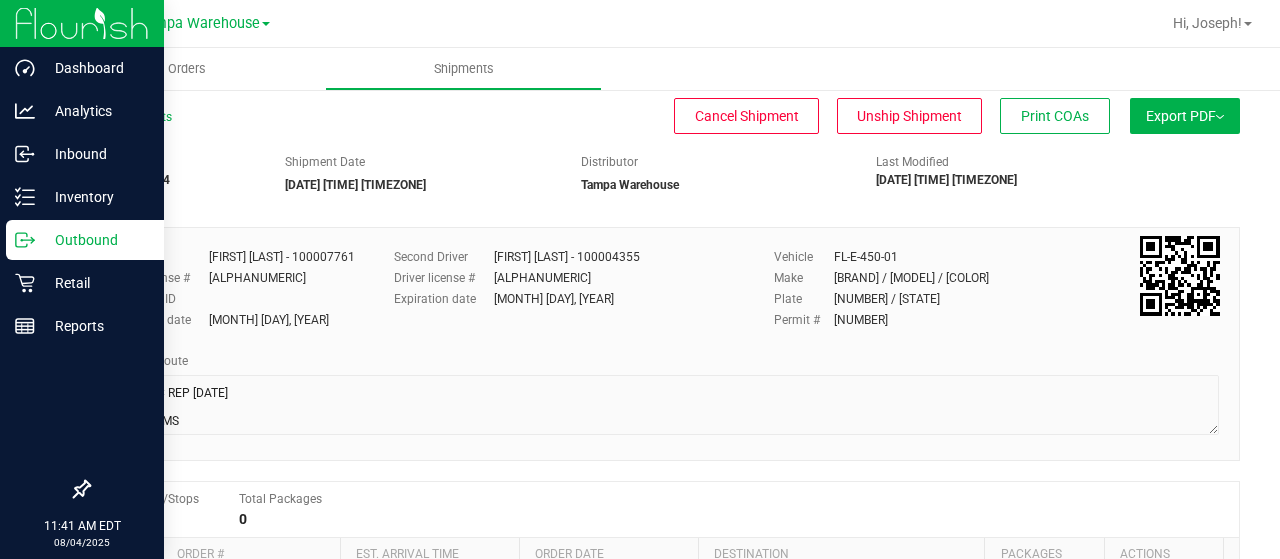 click on "Outbound" at bounding box center (95, 240) 